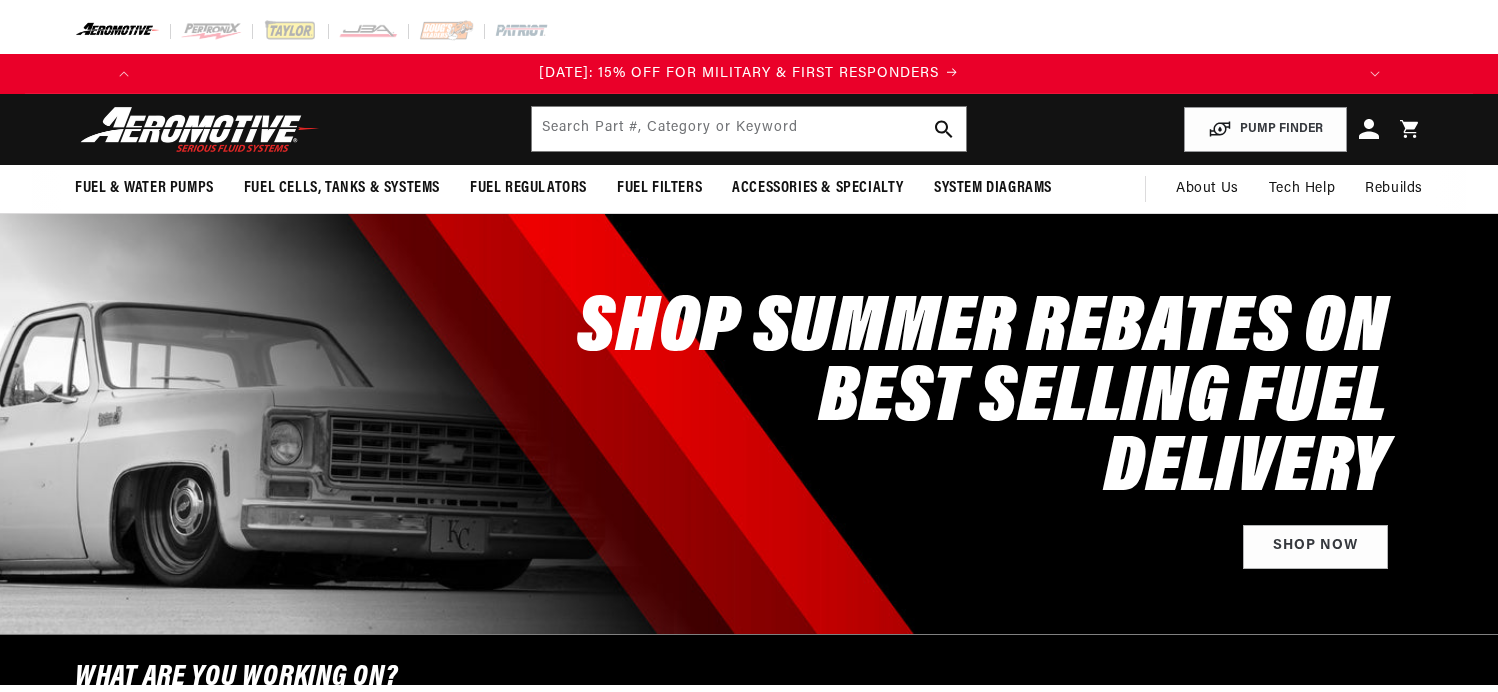 scroll, scrollTop: 0, scrollLeft: 0, axis: both 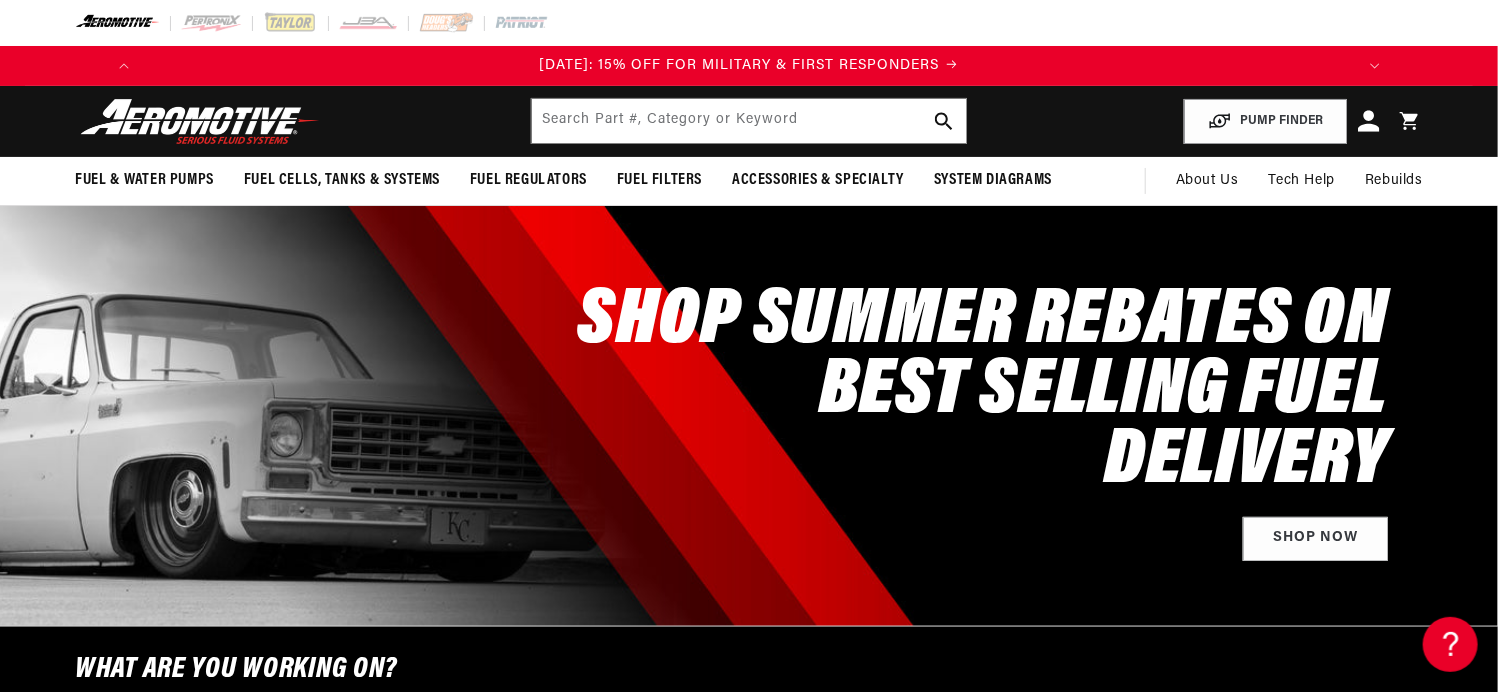 click on "Log in" at bounding box center (1369, 121) 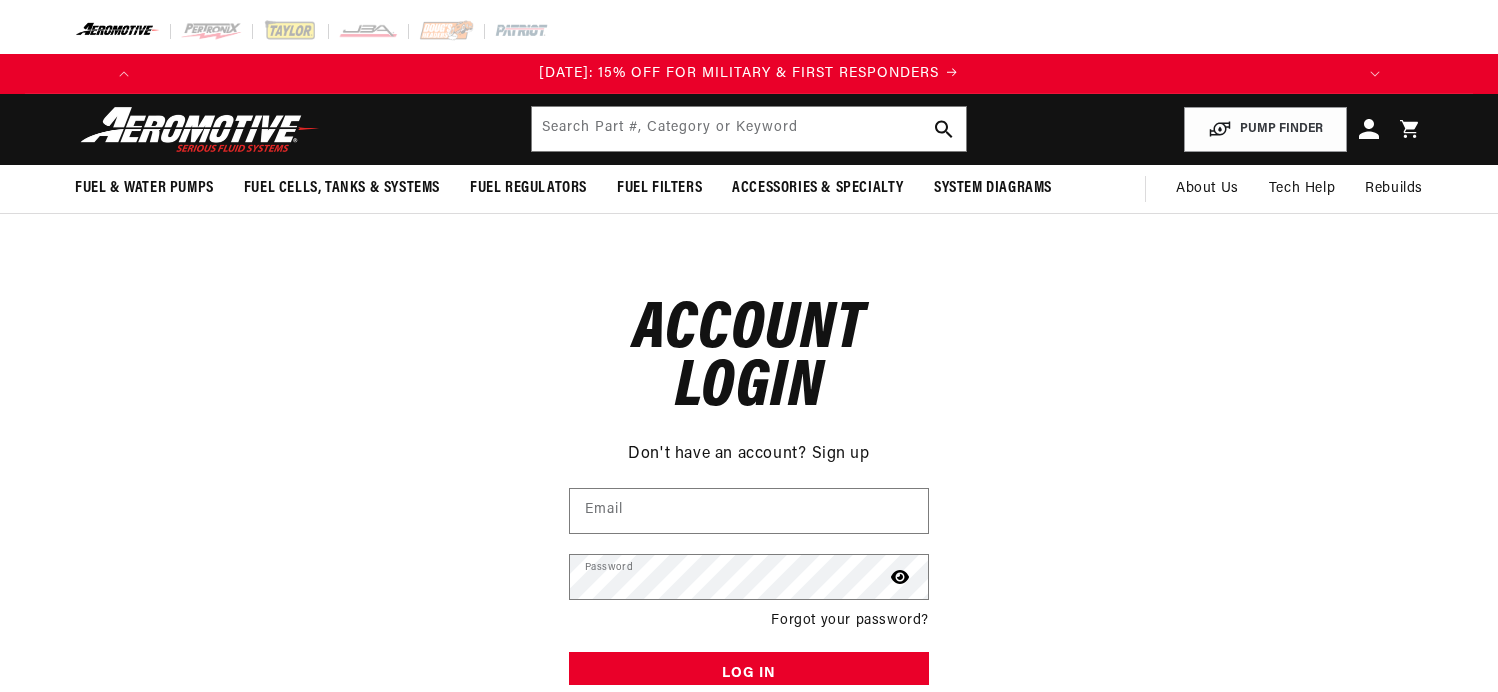 scroll, scrollTop: 0, scrollLeft: 0, axis: both 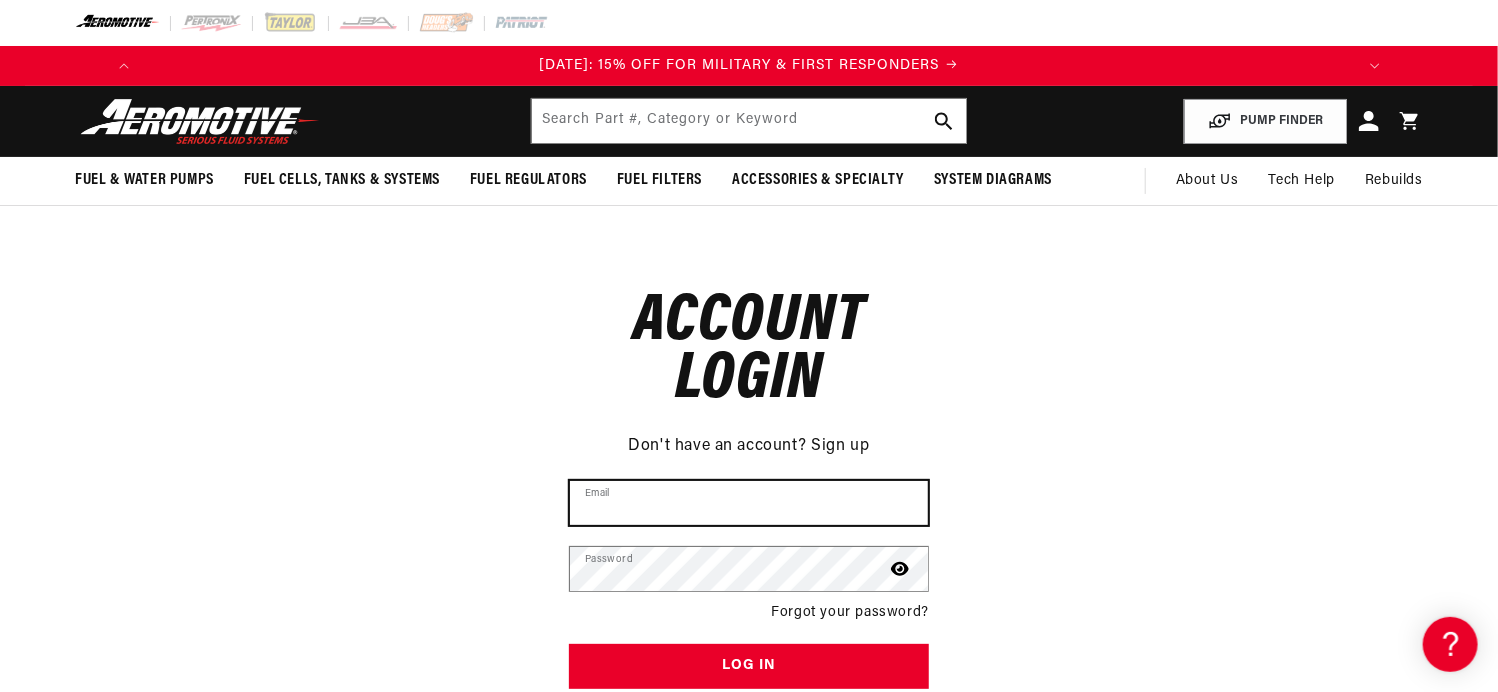 click on "Email" at bounding box center (749, 503) 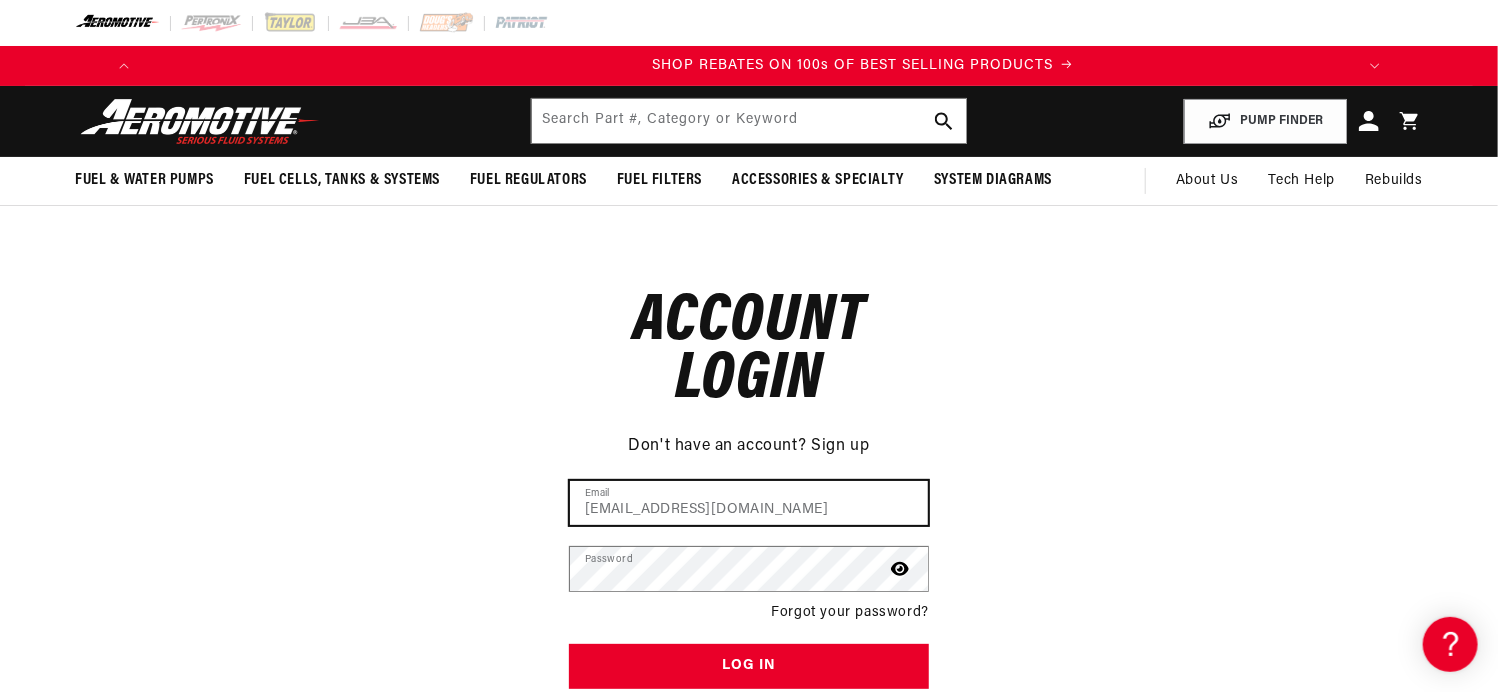 scroll, scrollTop: 0, scrollLeft: 1245, axis: horizontal 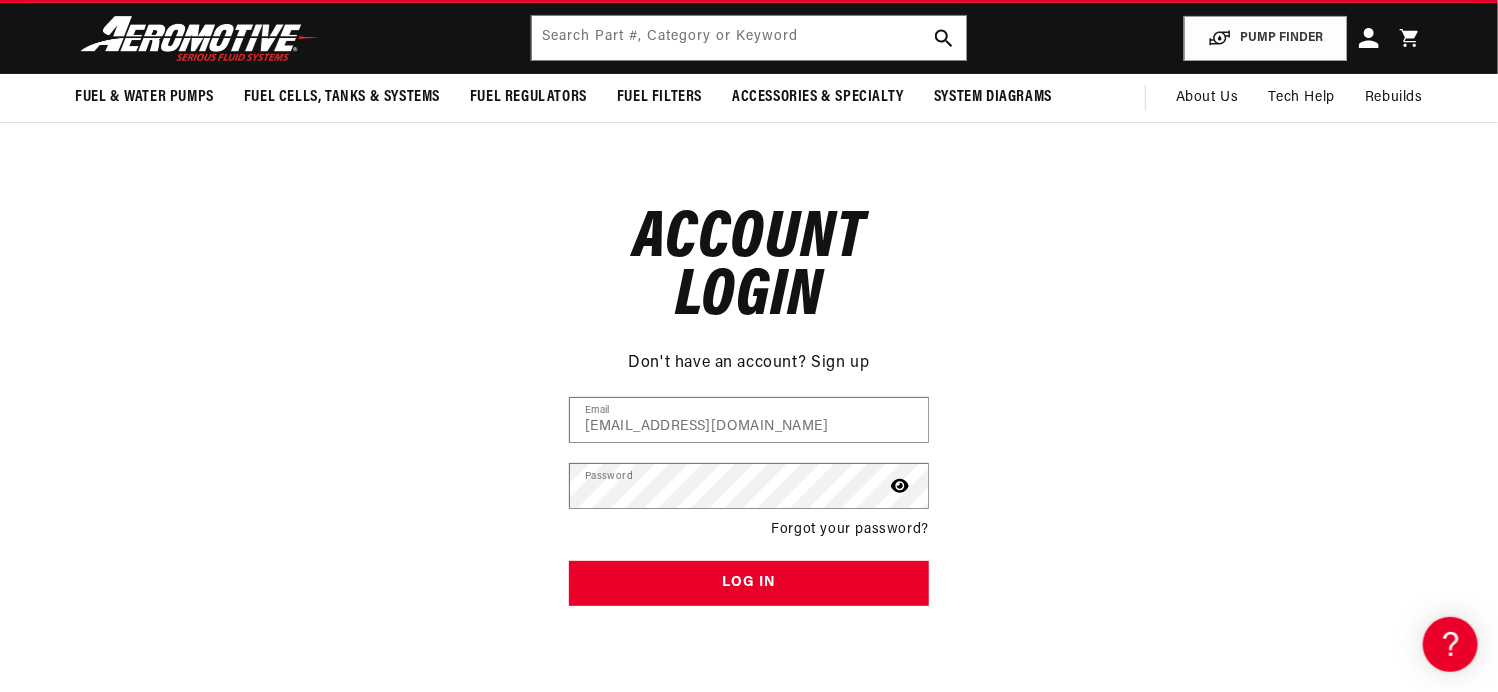 click on "Forgot your password?" at bounding box center (850, 530) 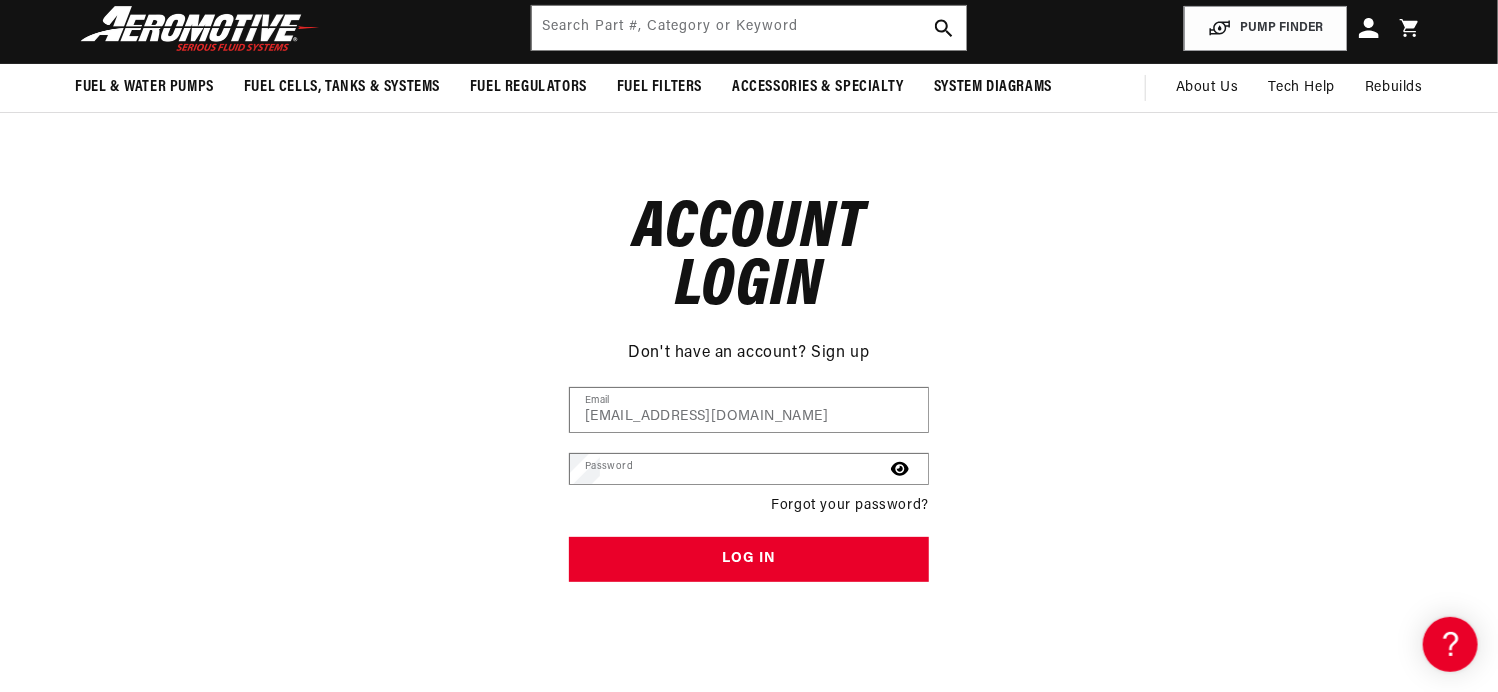 click on "Email" at bounding box center [0, 0] 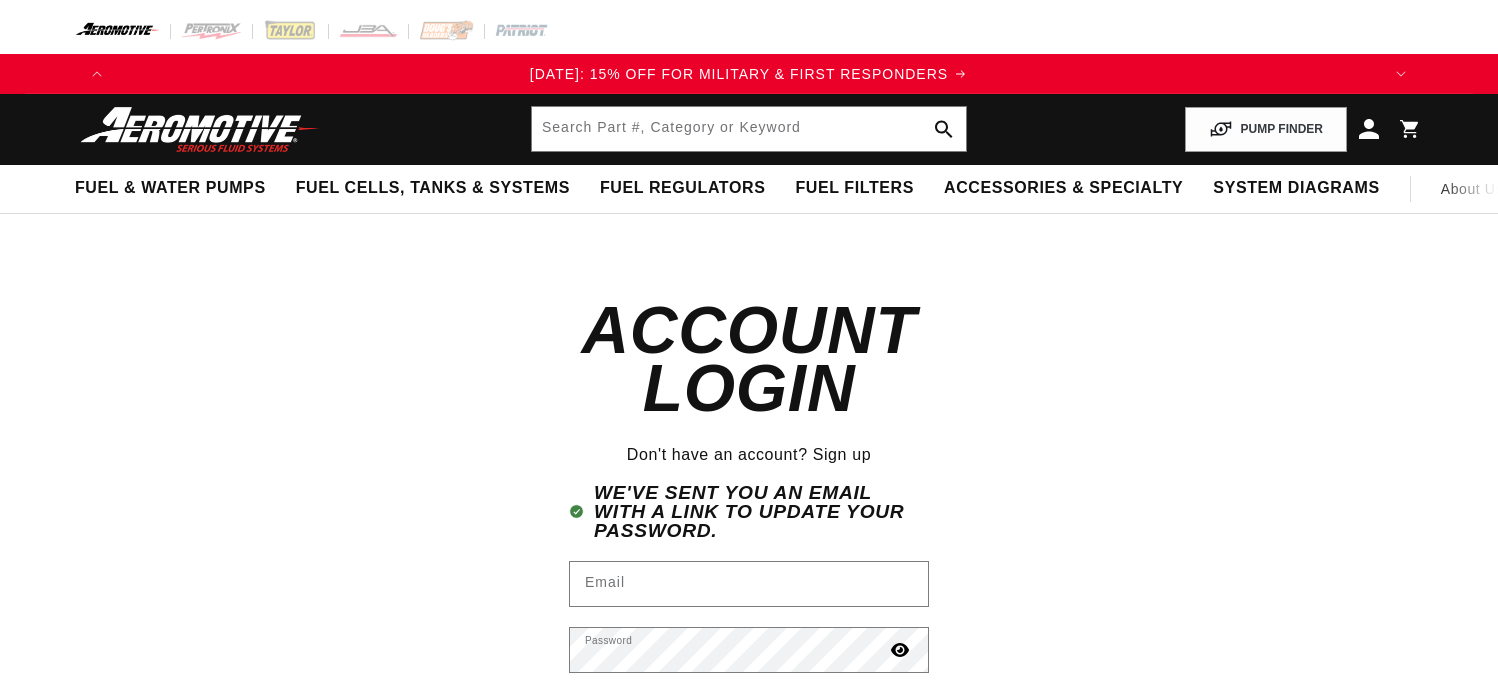 scroll, scrollTop: 0, scrollLeft: 0, axis: both 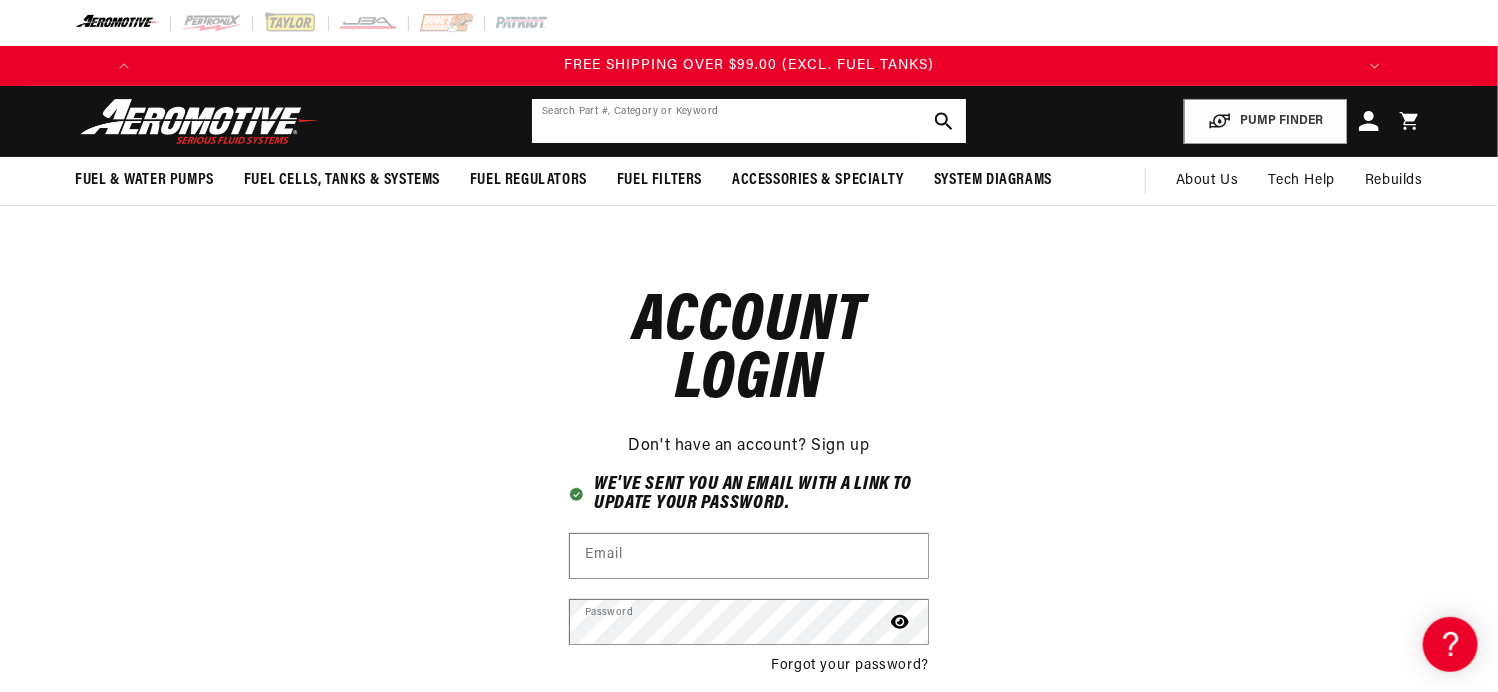 click 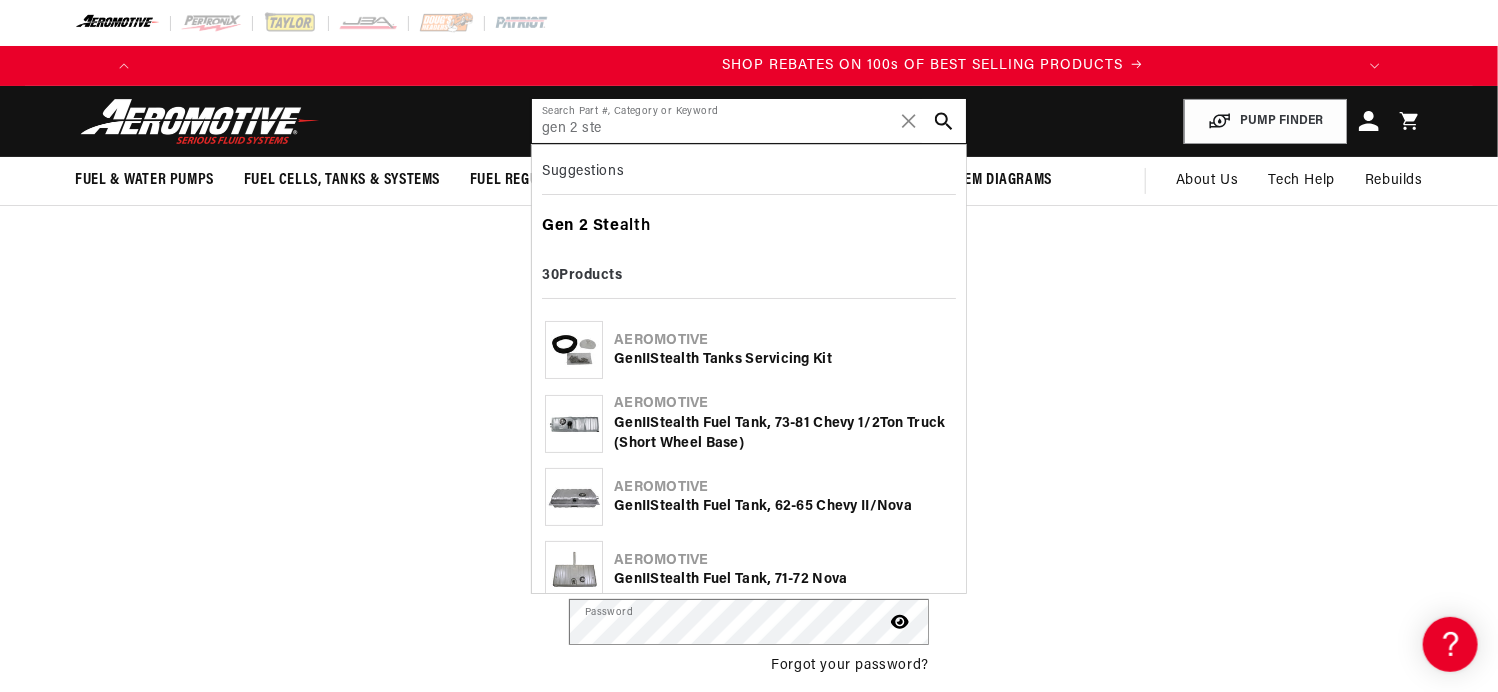 scroll, scrollTop: 0, scrollLeft: 1245, axis: horizontal 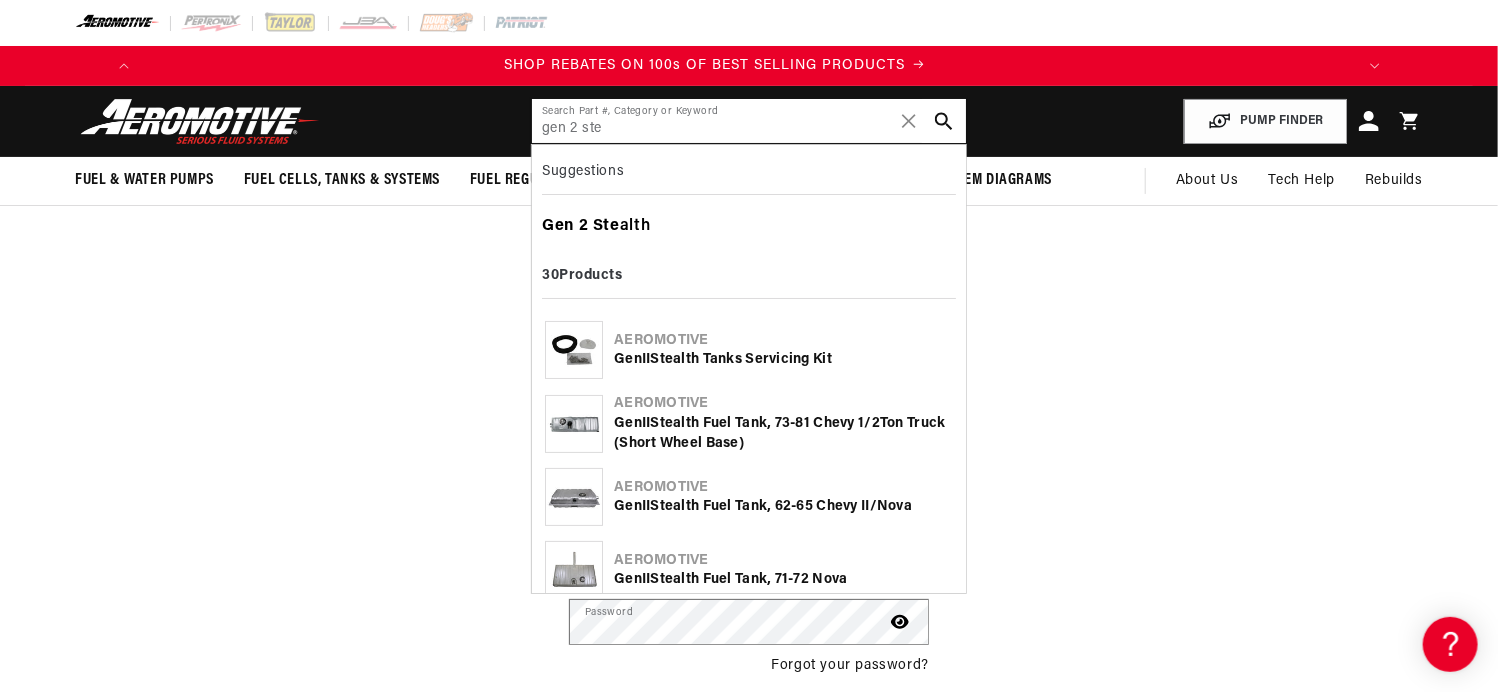 type on "gen 2 ste" 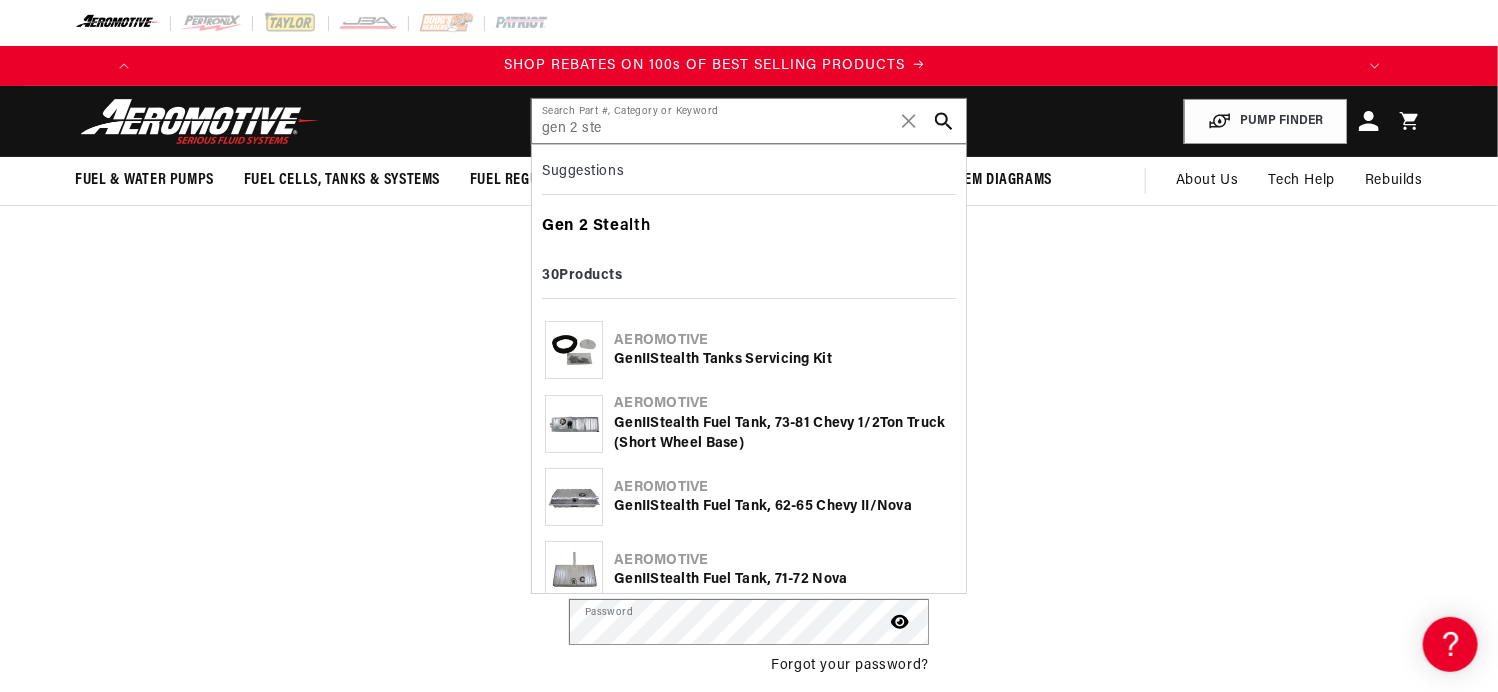 click on "Ste" 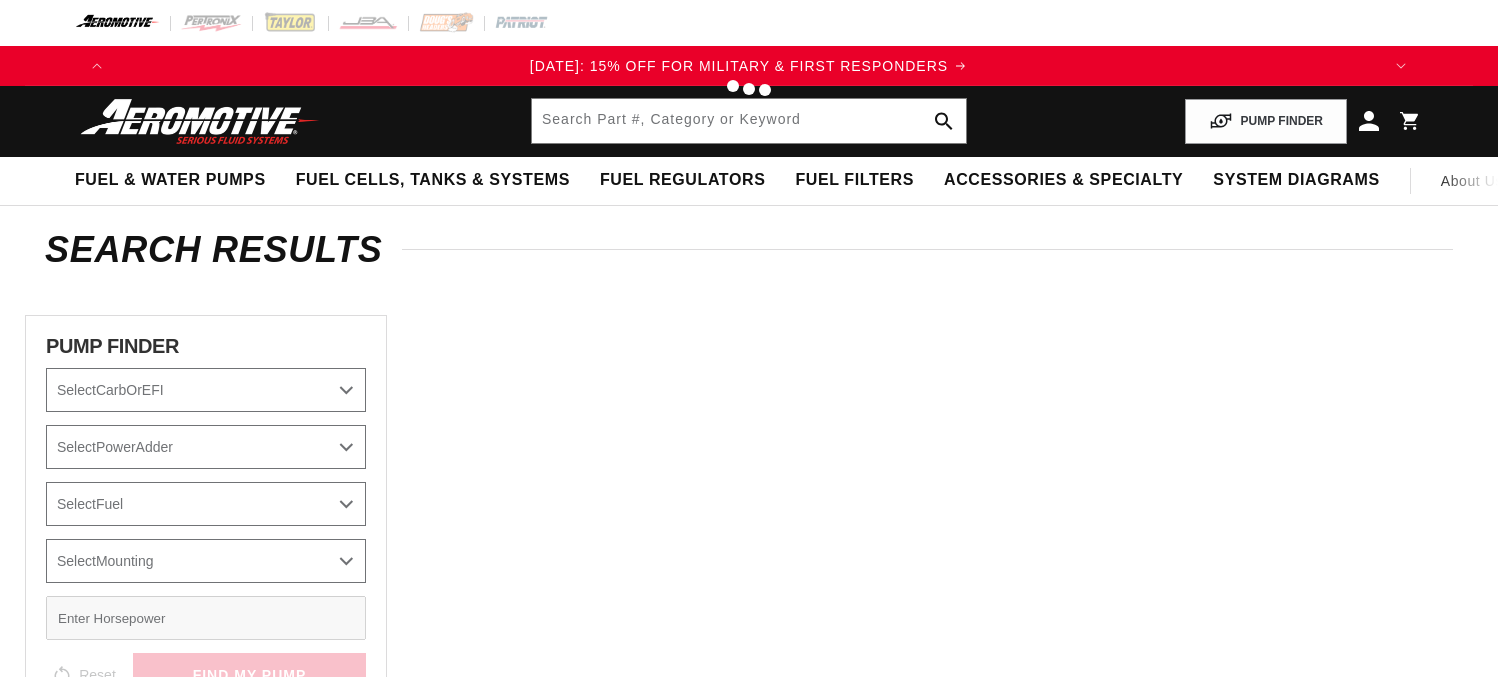 type on "Gen 2 Stealth" 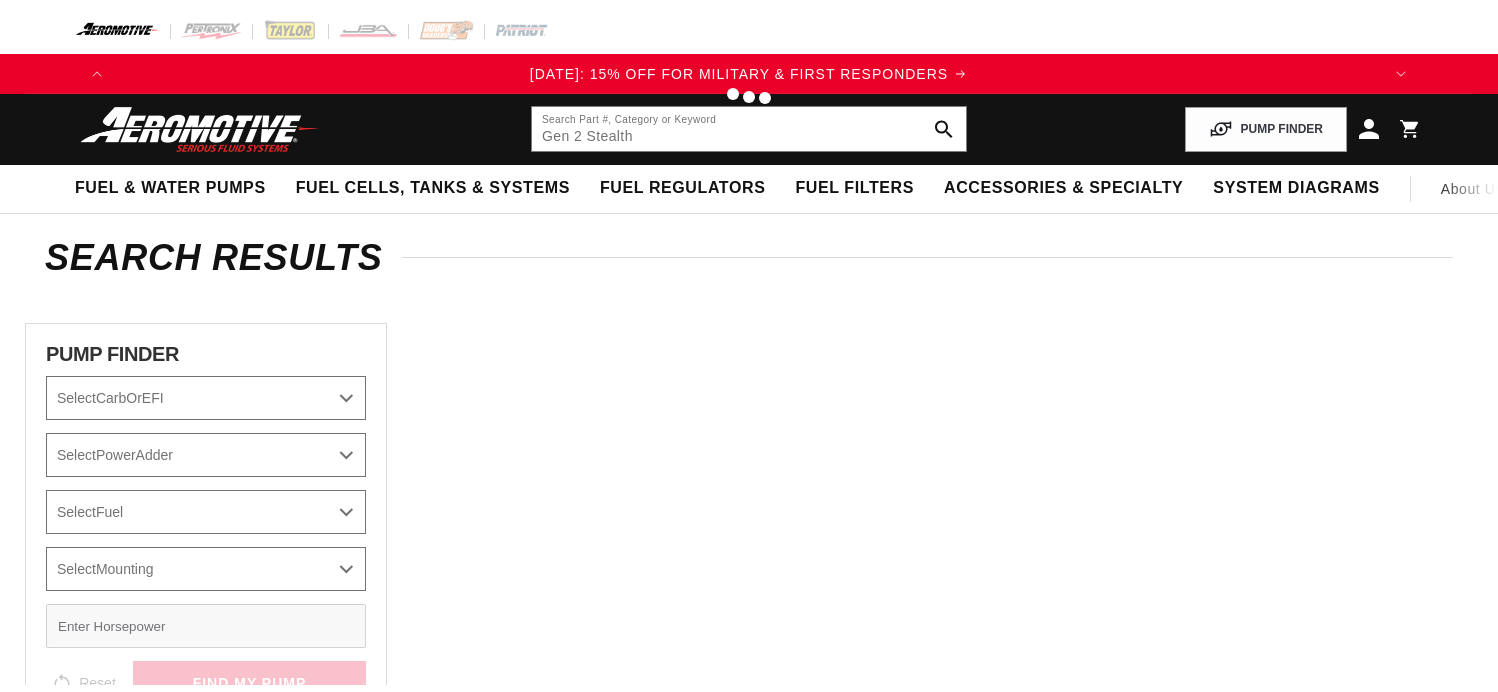 scroll, scrollTop: 0, scrollLeft: 0, axis: both 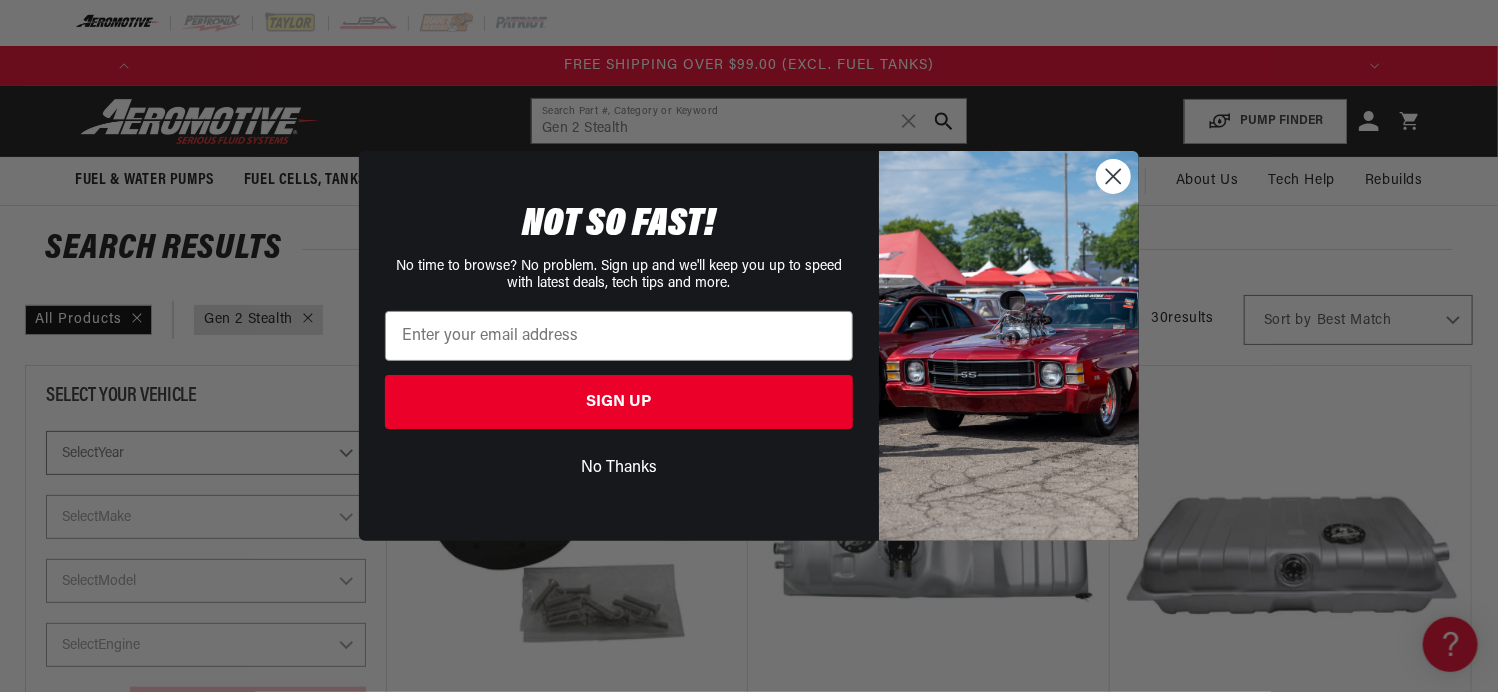 click 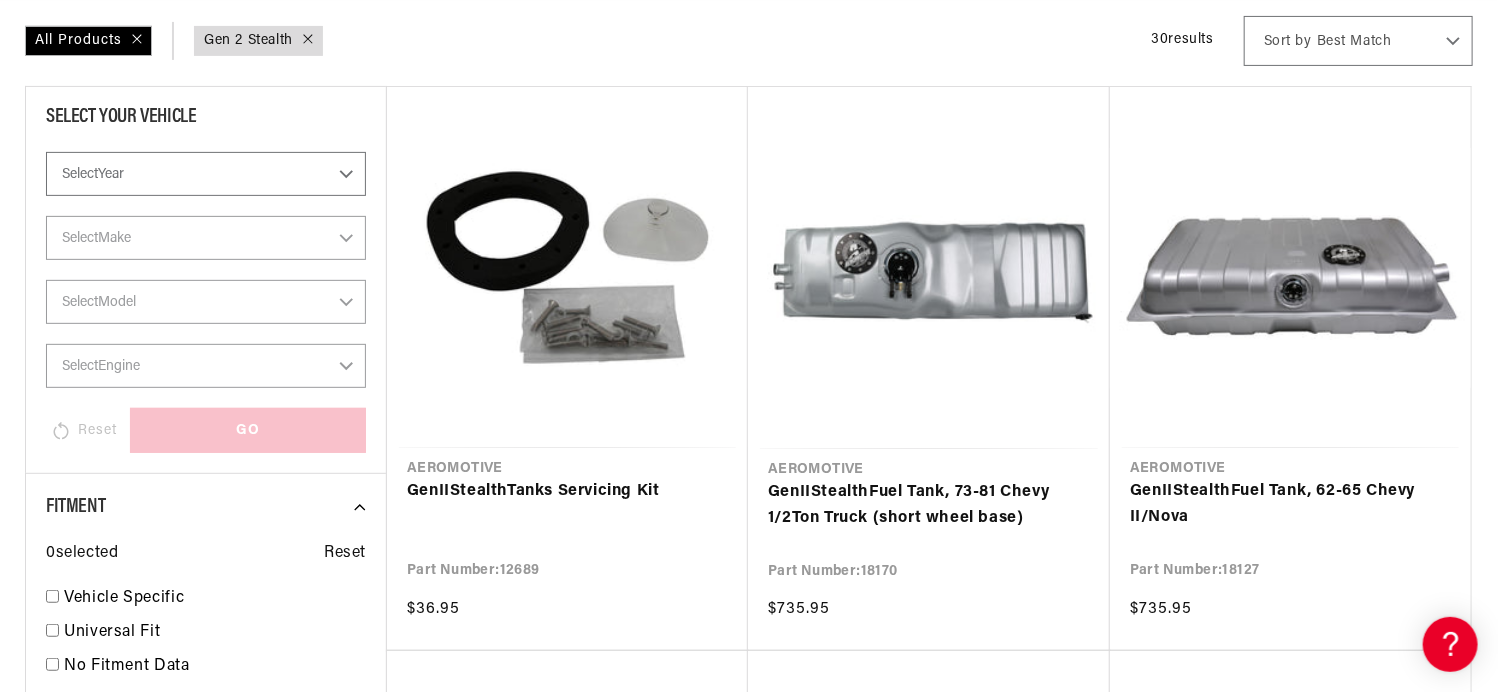 scroll, scrollTop: 287, scrollLeft: 0, axis: vertical 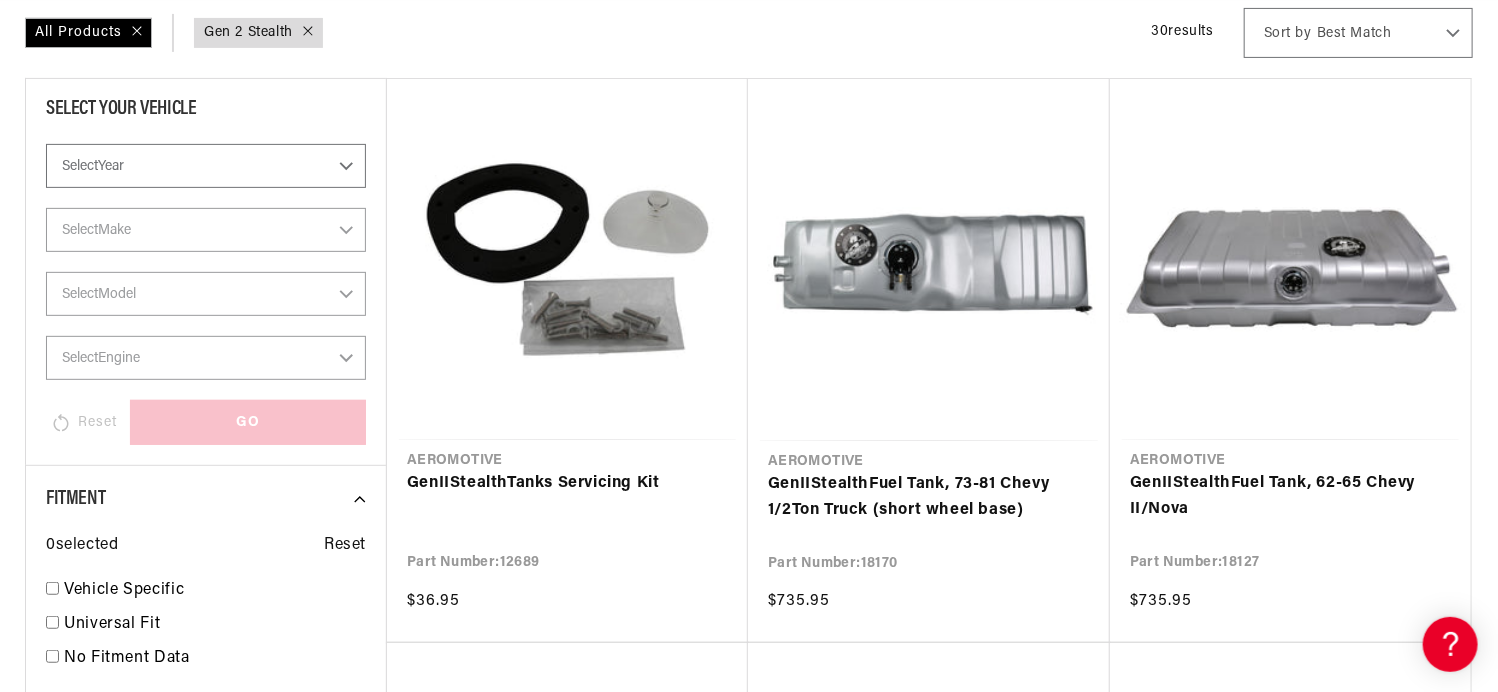 click on "Select  Year
2023
2022
2021
2020
2019
2018
2017
2016
2015
2014
2013
2012
2011
2010
2009
2008
2007
2006
2005
2004
2003
2002
2001
2000
1999
1998
1997
1996
1995
1994
1993
1992
1991
1990
1989
1988
1987" at bounding box center [206, 166] 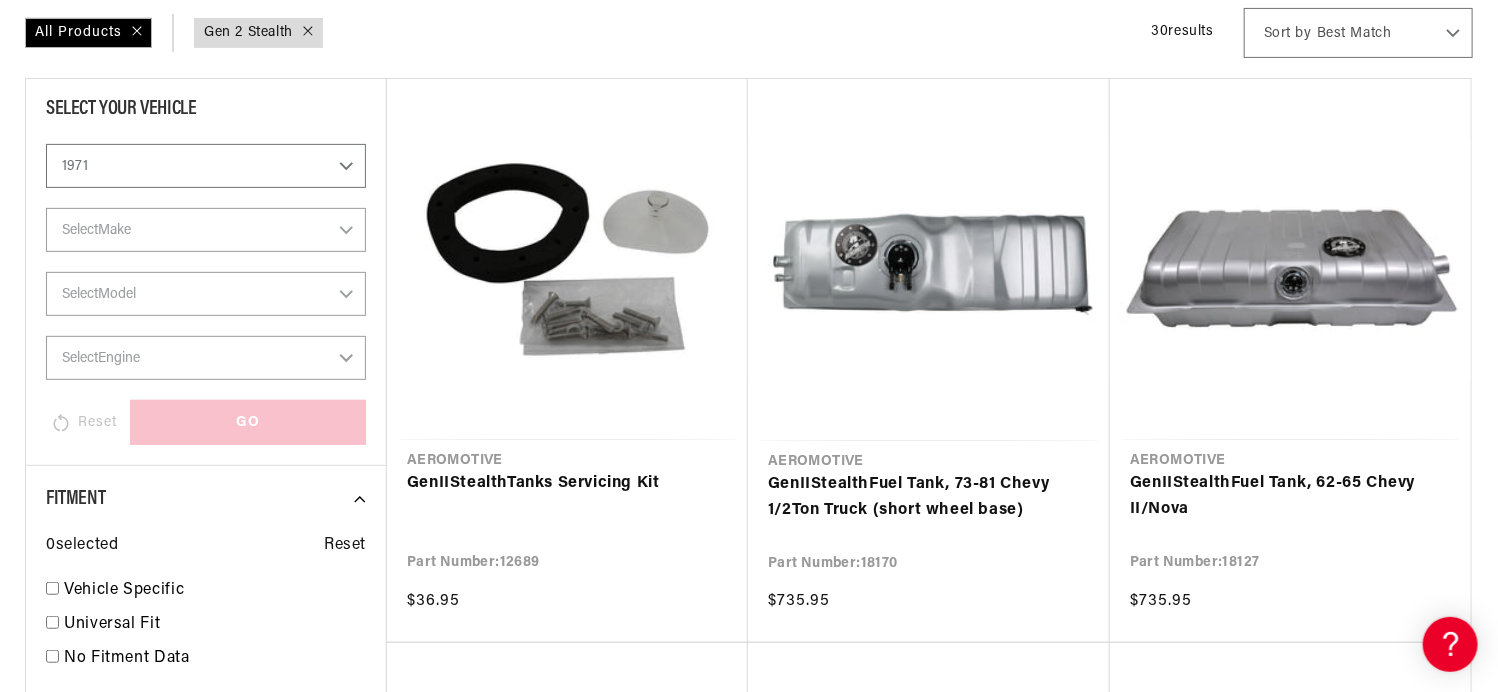 click on "Select  Year
2023
2022
2021
2020
2019
2018
2017
2016
2015
2014
2013
2012
2011
2010
2009
2008
2007
2006
2005
2004
2003
2002
2001
2000
1999
1998
1997
1996
1995
1994
1993
1992
1991
1990
1989
1988
1987" at bounding box center (206, 166) 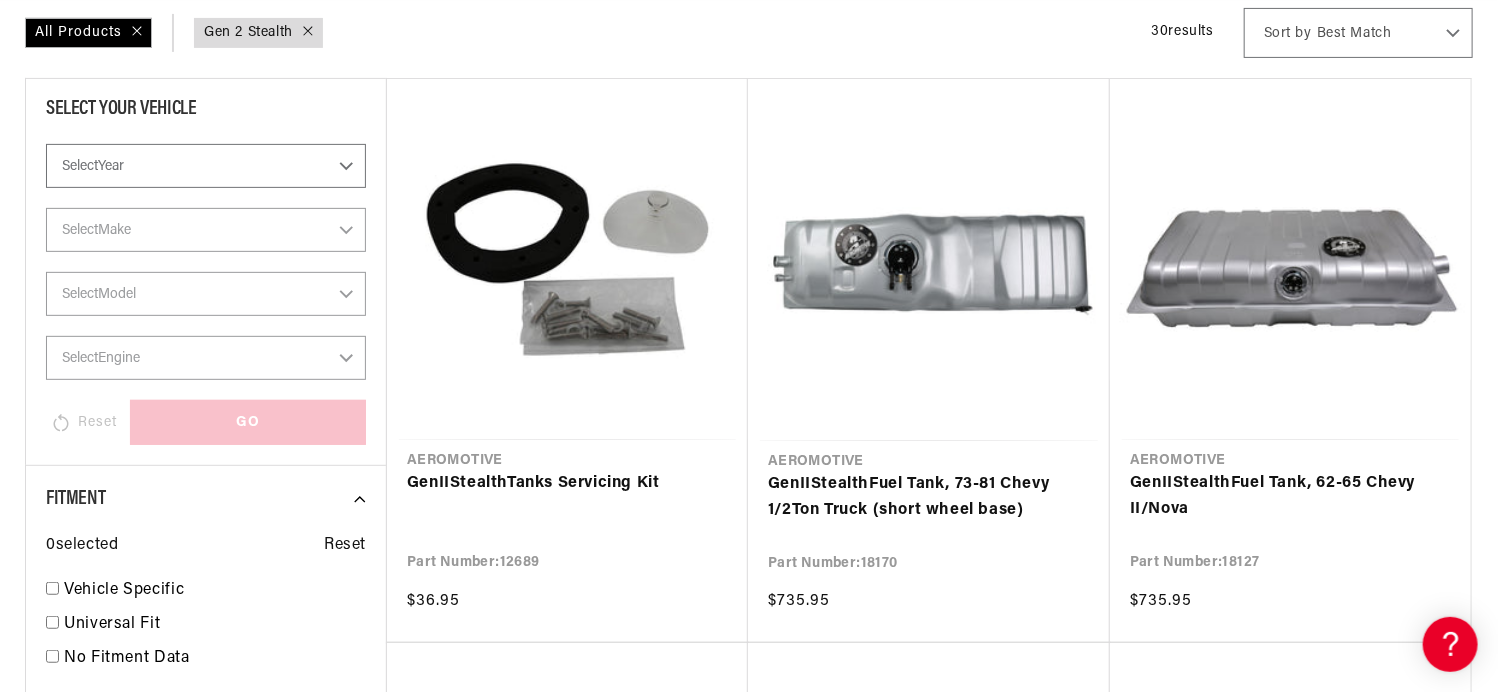 select on "1971" 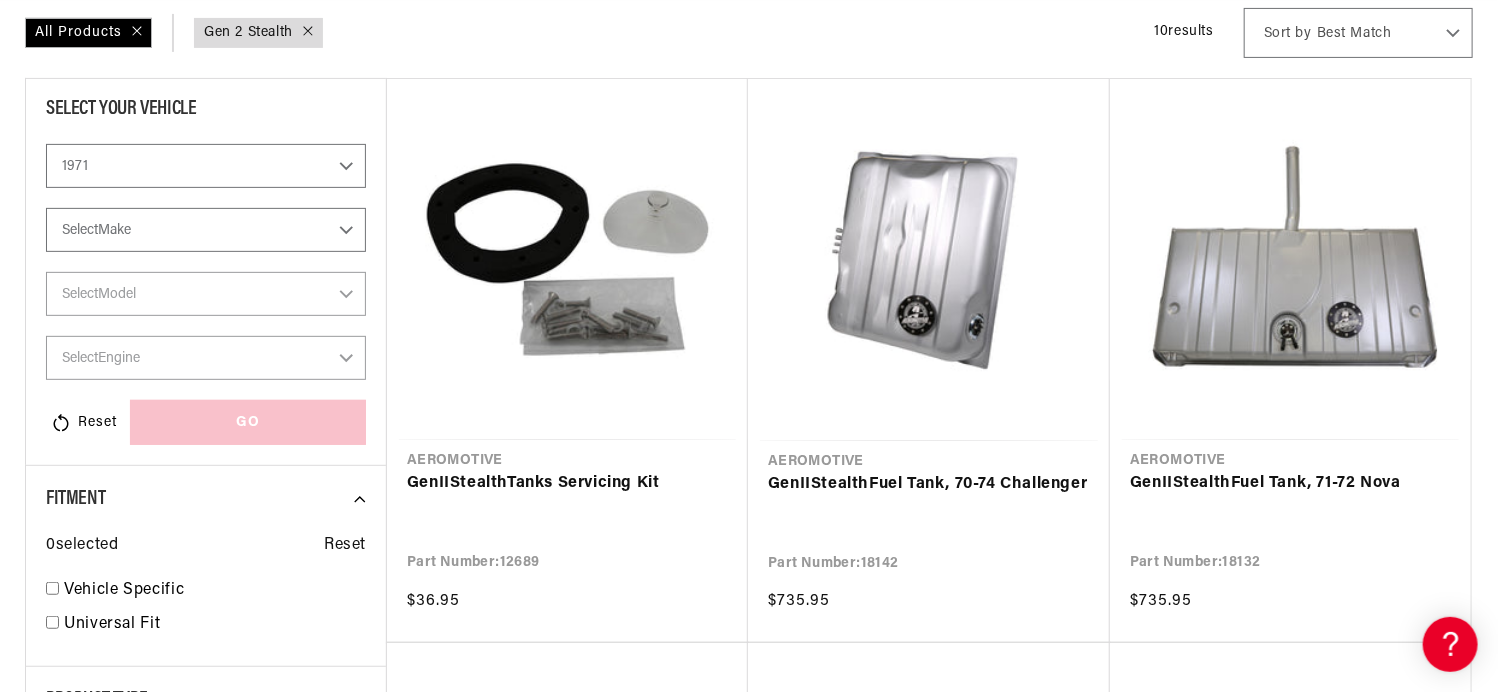 scroll, scrollTop: 0, scrollLeft: 2492, axis: horizontal 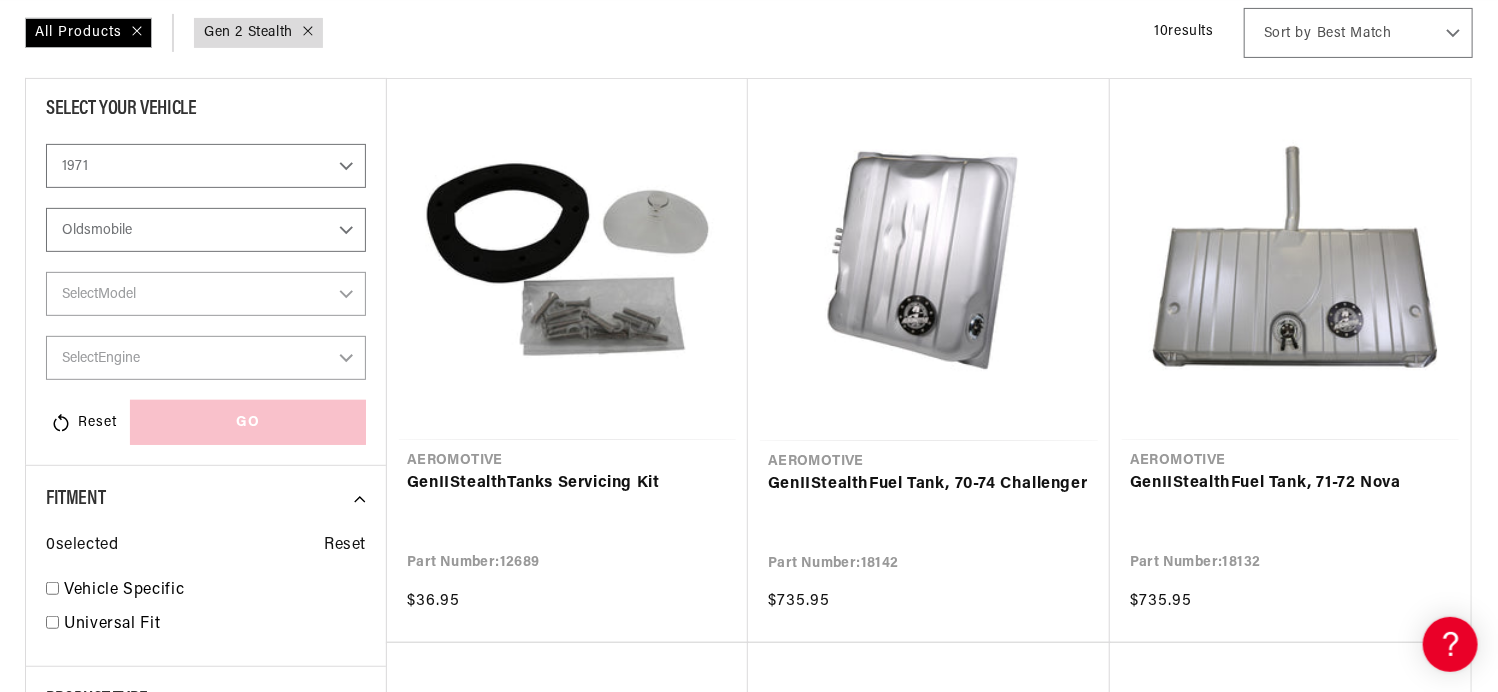 click on "Select  Make
Buick
Chevrolet
Dodge
Ford
GMC
Oldsmobile
Plymouth
Pontiac" at bounding box center (206, 230) 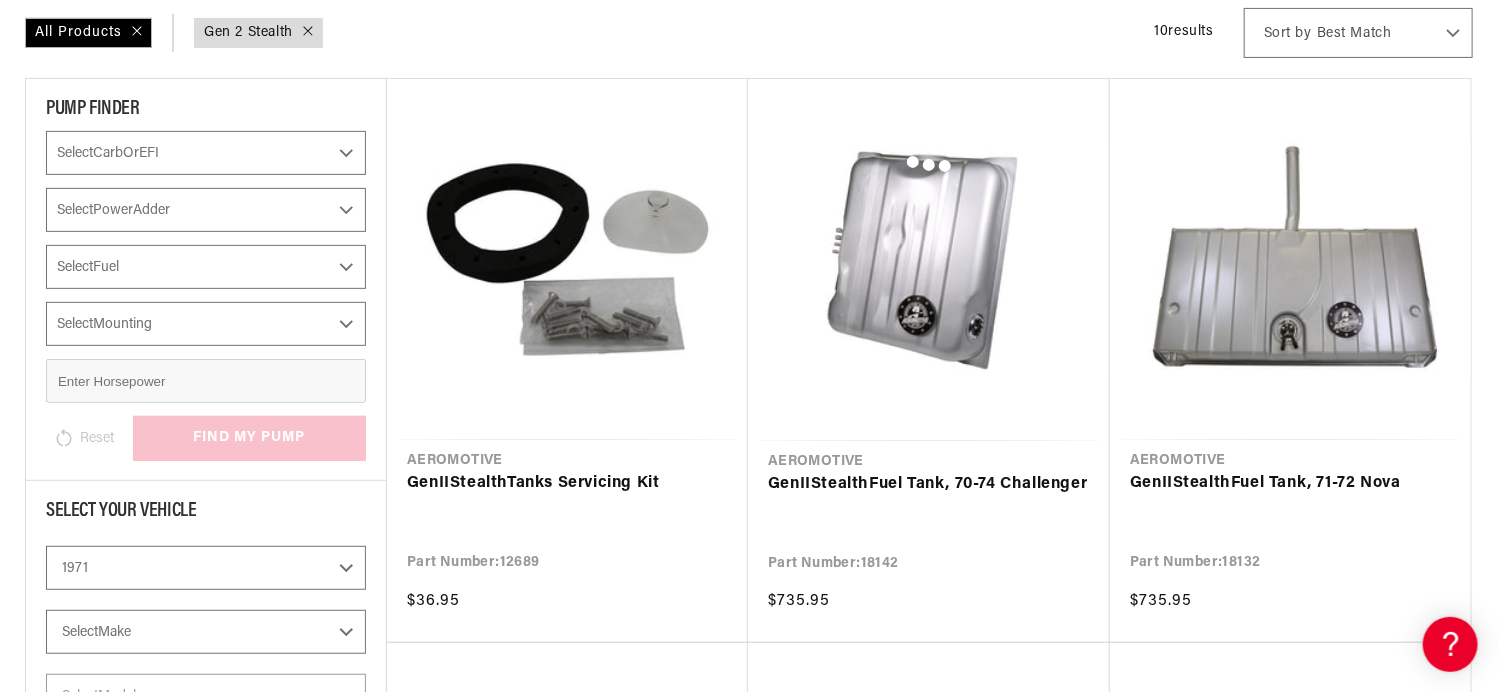select on "Oldsmobile" 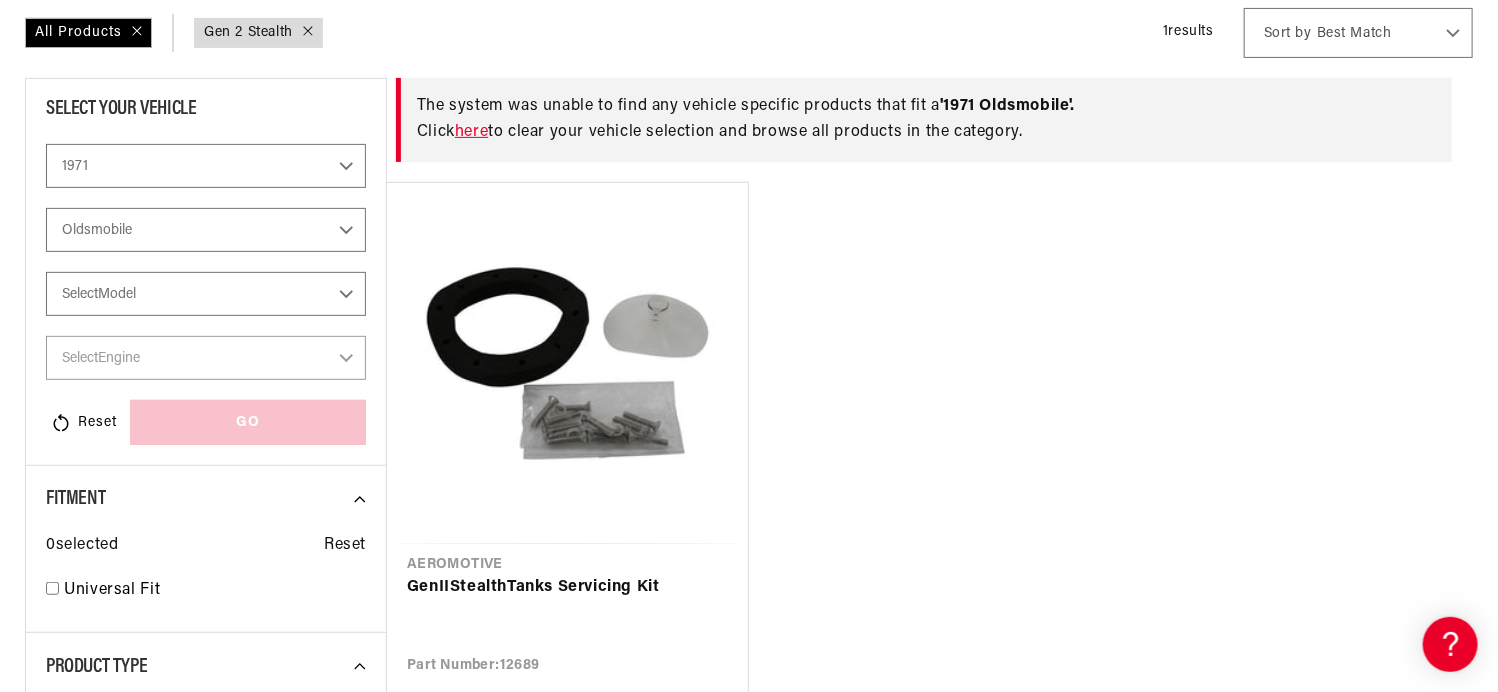 click on "Select  Model
Cutlass" at bounding box center [206, 294] 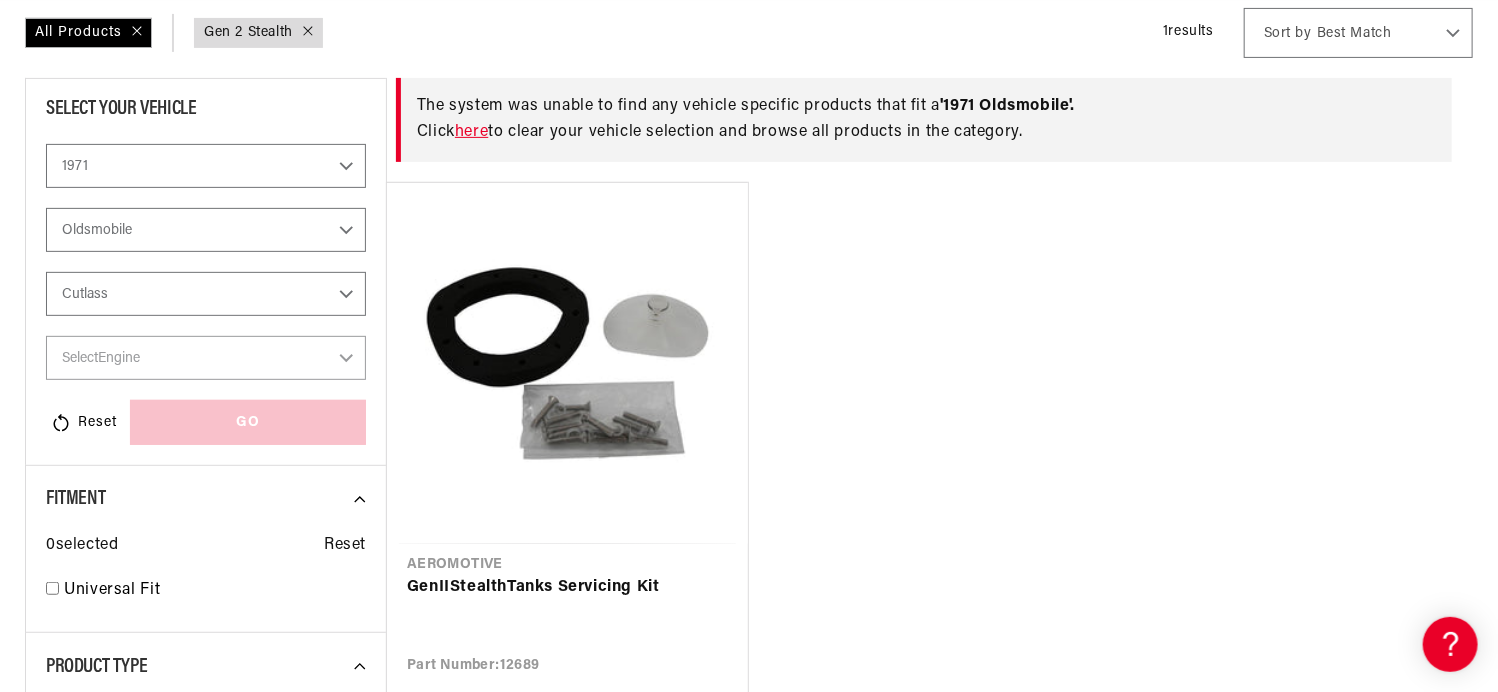 click on "Select  Model
Cutlass" at bounding box center [206, 294] 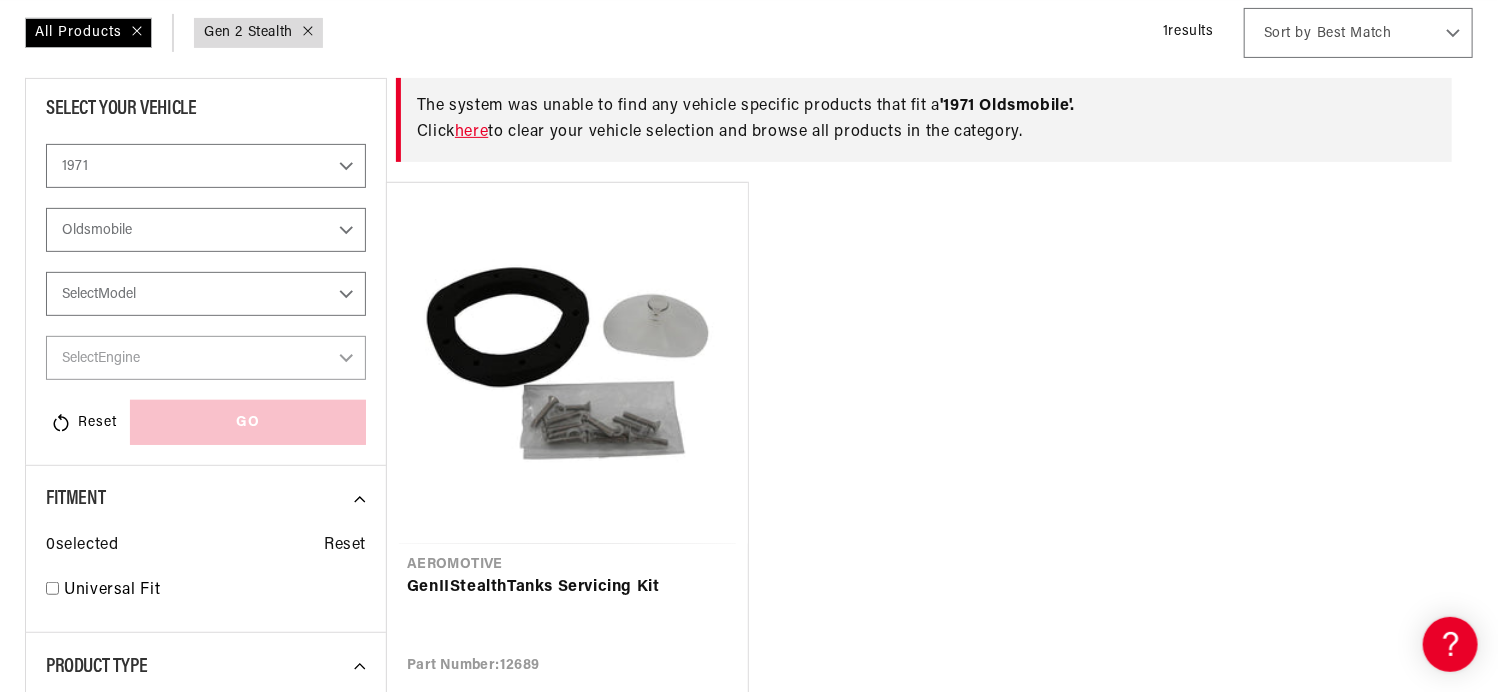 select on "Cutlass" 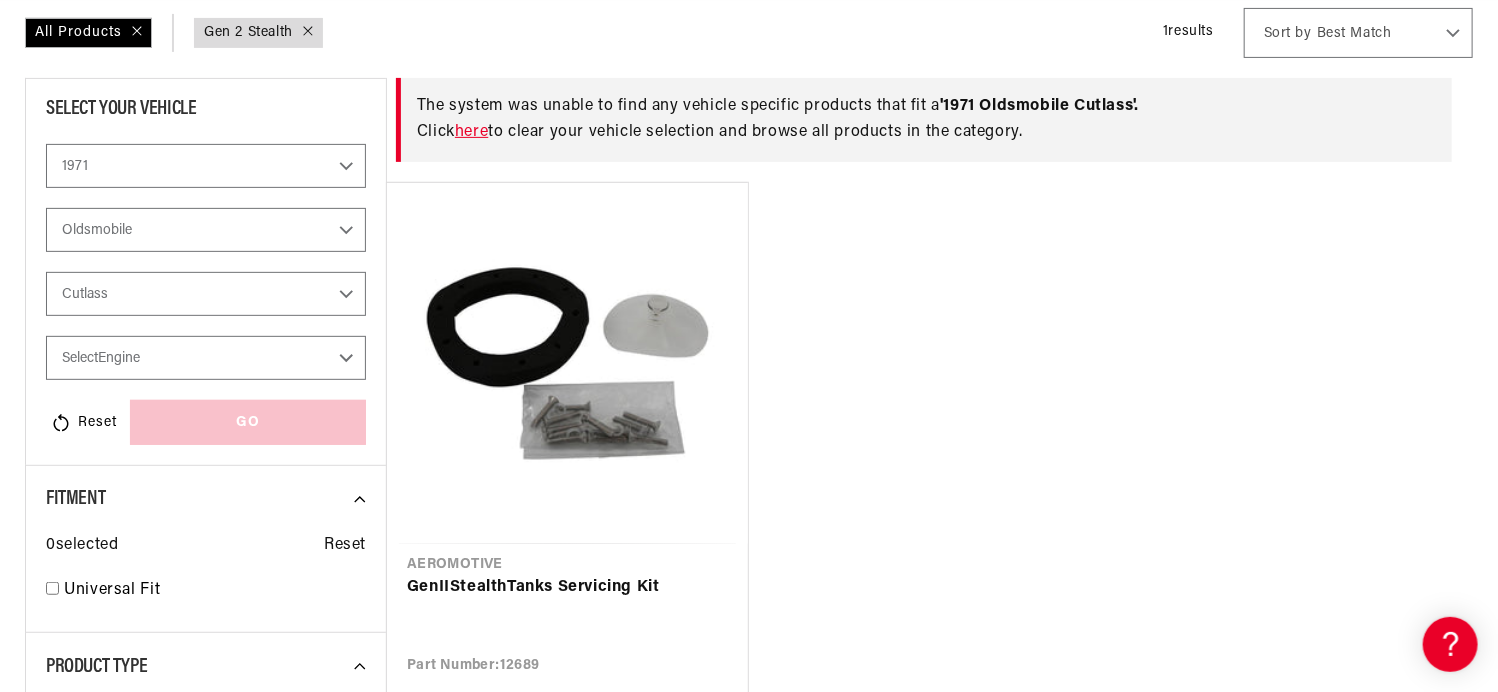 scroll, scrollTop: 0, scrollLeft: 1245, axis: horizontal 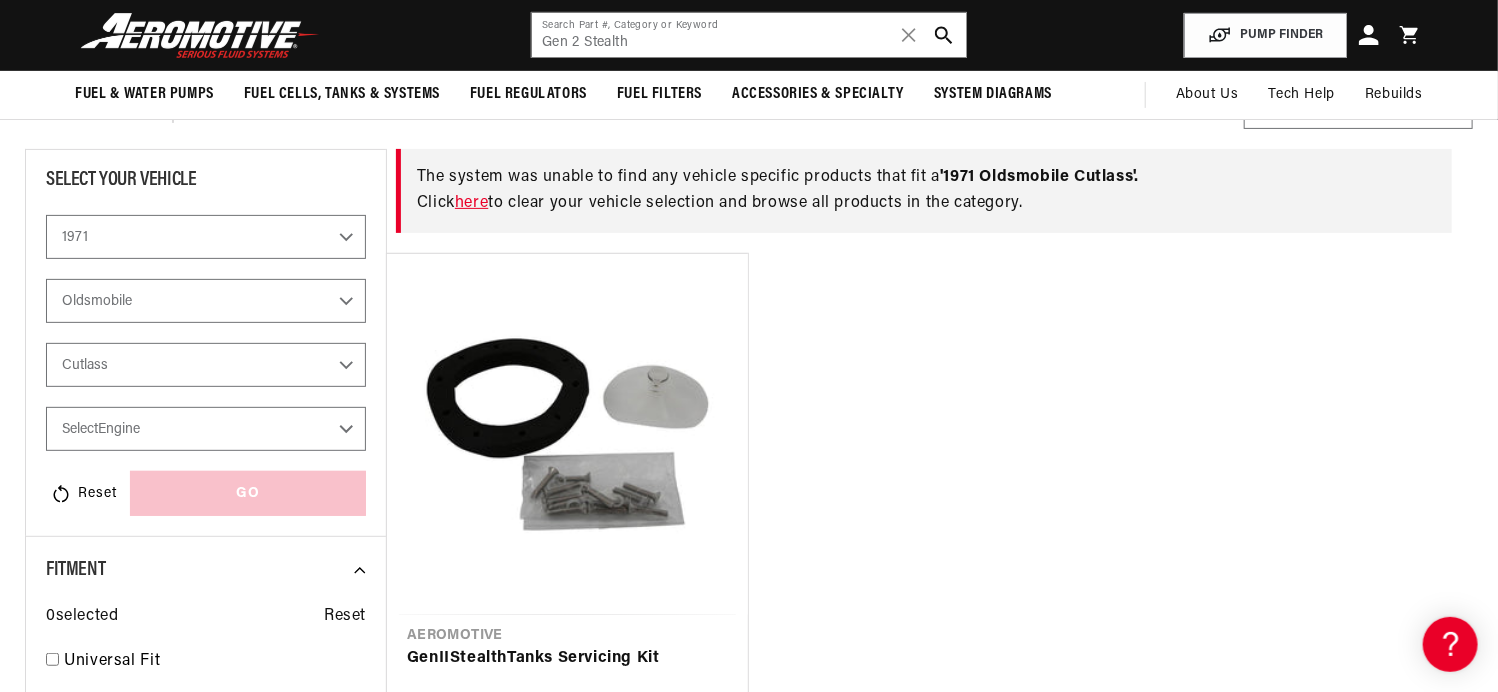 click on "2023
2022
2021
2020
2019
2018
2017
2016
2015
2014
2013
2012
2011
2010
2009
2008
2007
2006
2005
2004
2003
2002
2001
2000
1999
1998
1997
1996
1995
1994
1993
1992
1991
1990
1989
1988
1987
1986 1985" at bounding box center (206, 237) 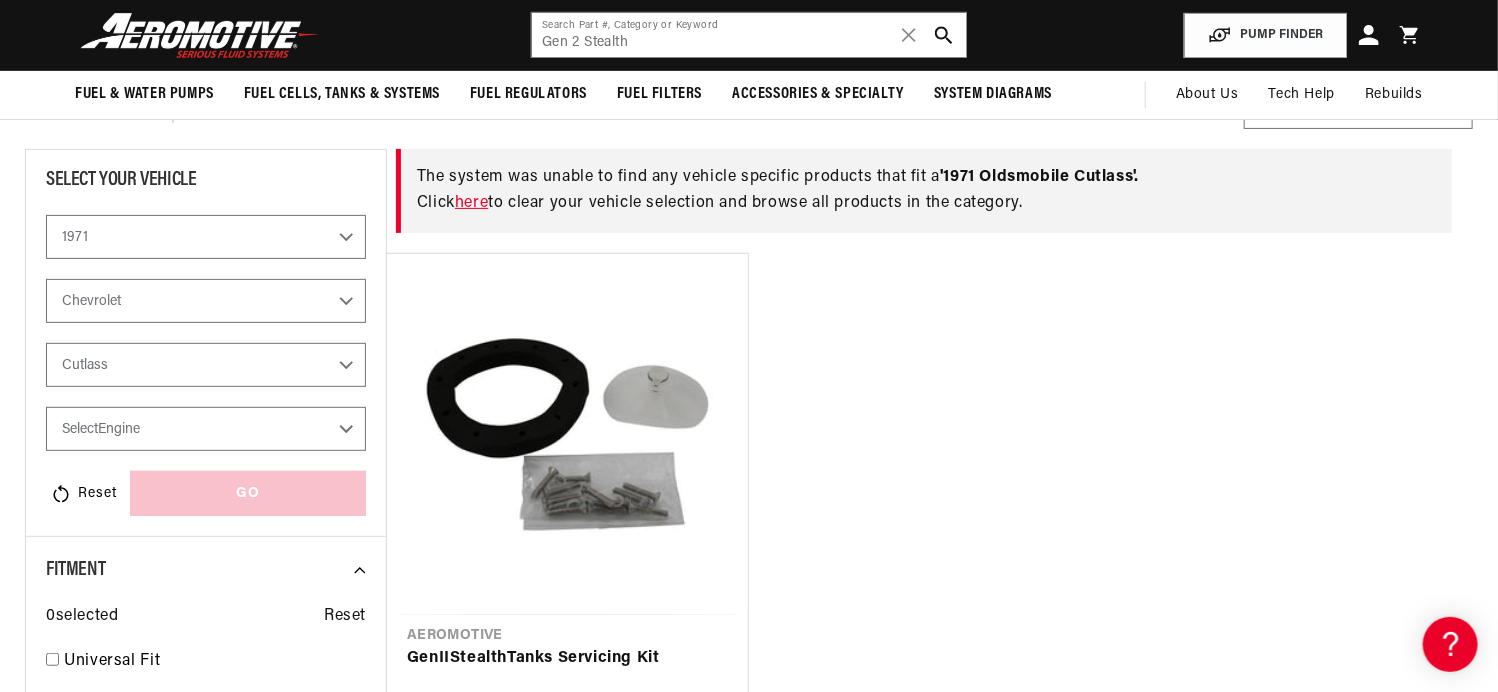 click on "Buick
Chevrolet
Dodge
Ford
GMC
Oldsmobile
Plymouth
Pontiac" at bounding box center [206, 301] 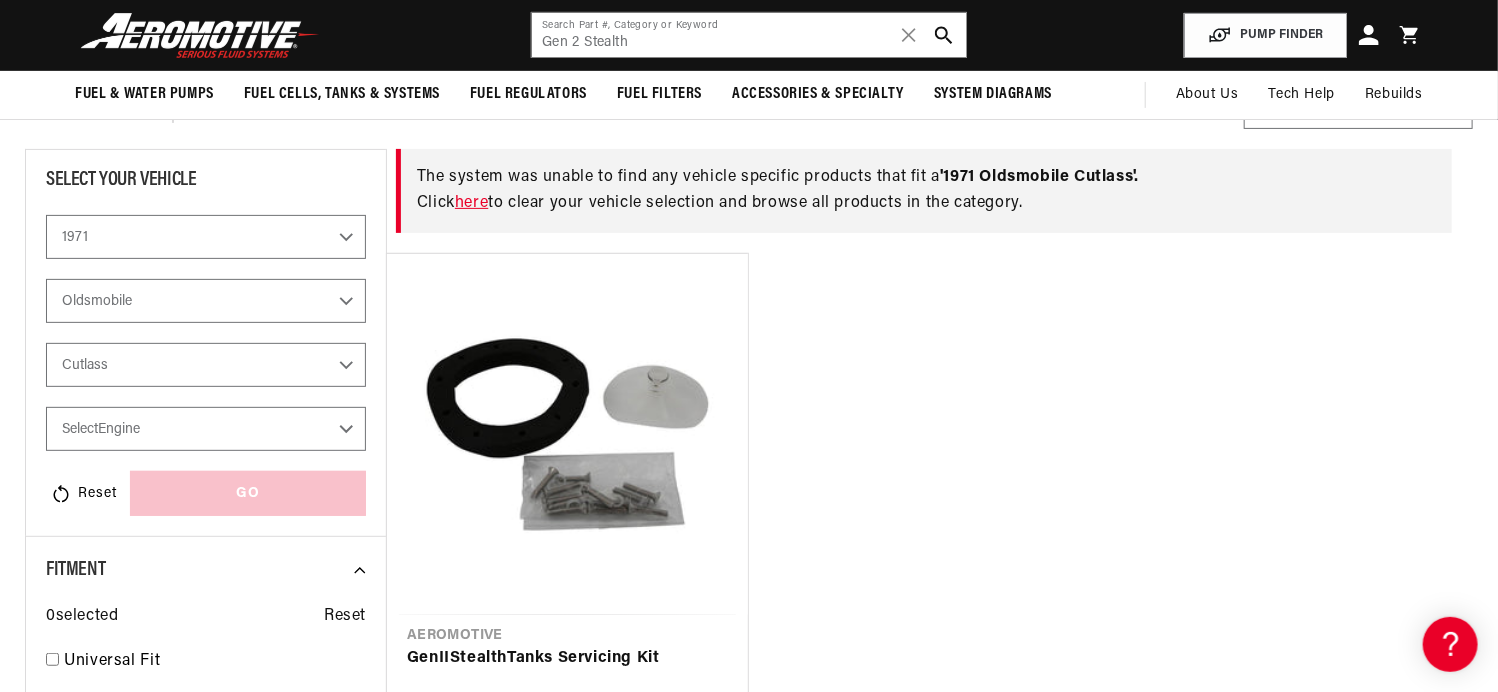 select on "Chevrolet" 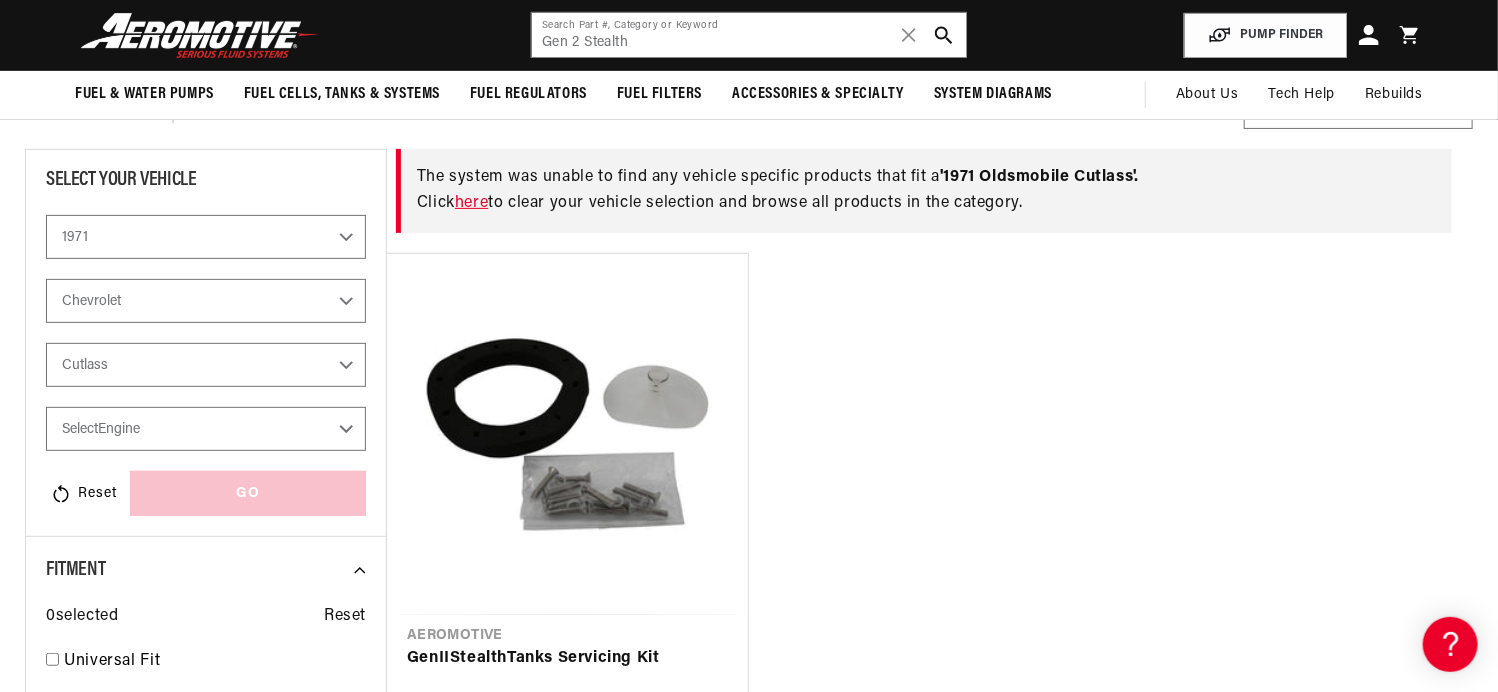 select 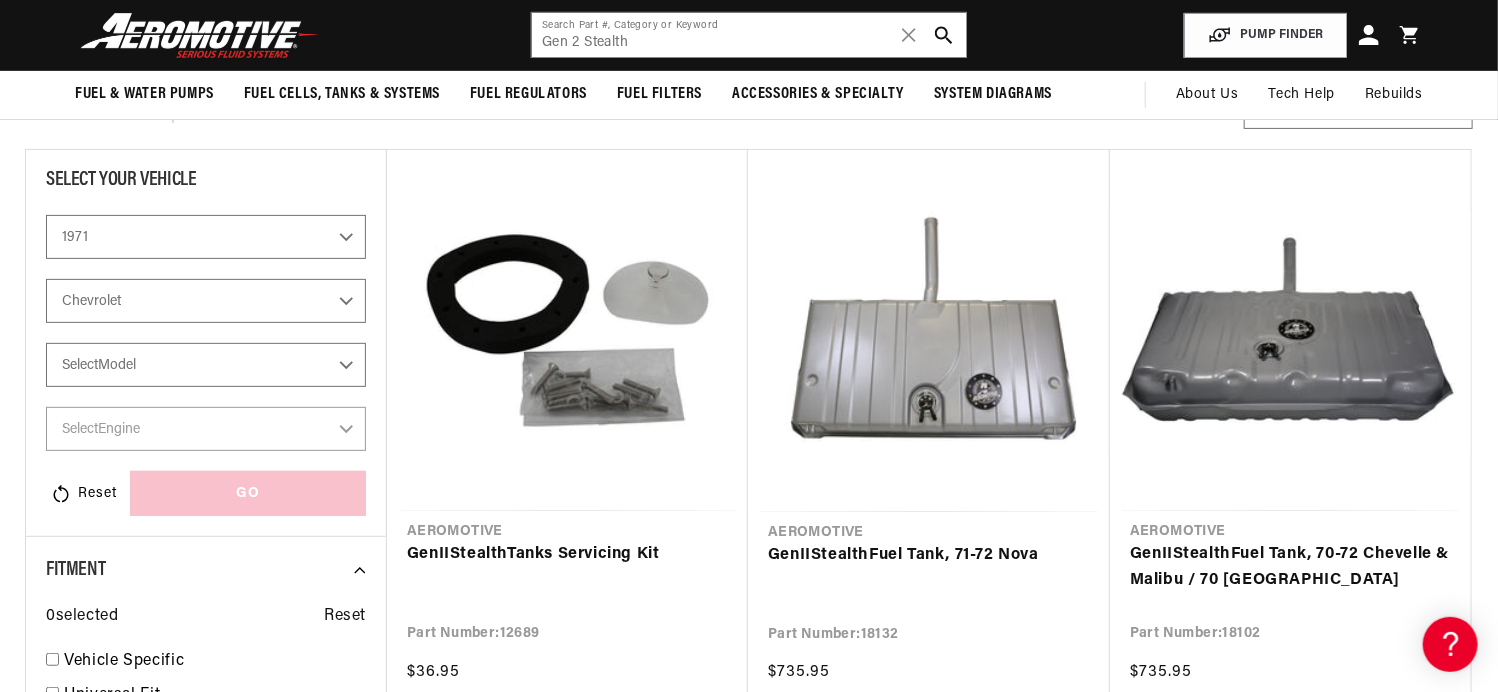 click on "Select  Model
C10 Pickup
C20 Pickup
Camaro
Chevelle
Corvette
K10 Pickup
K20 Pickup
Monte Carlo
Nova" at bounding box center [206, 365] 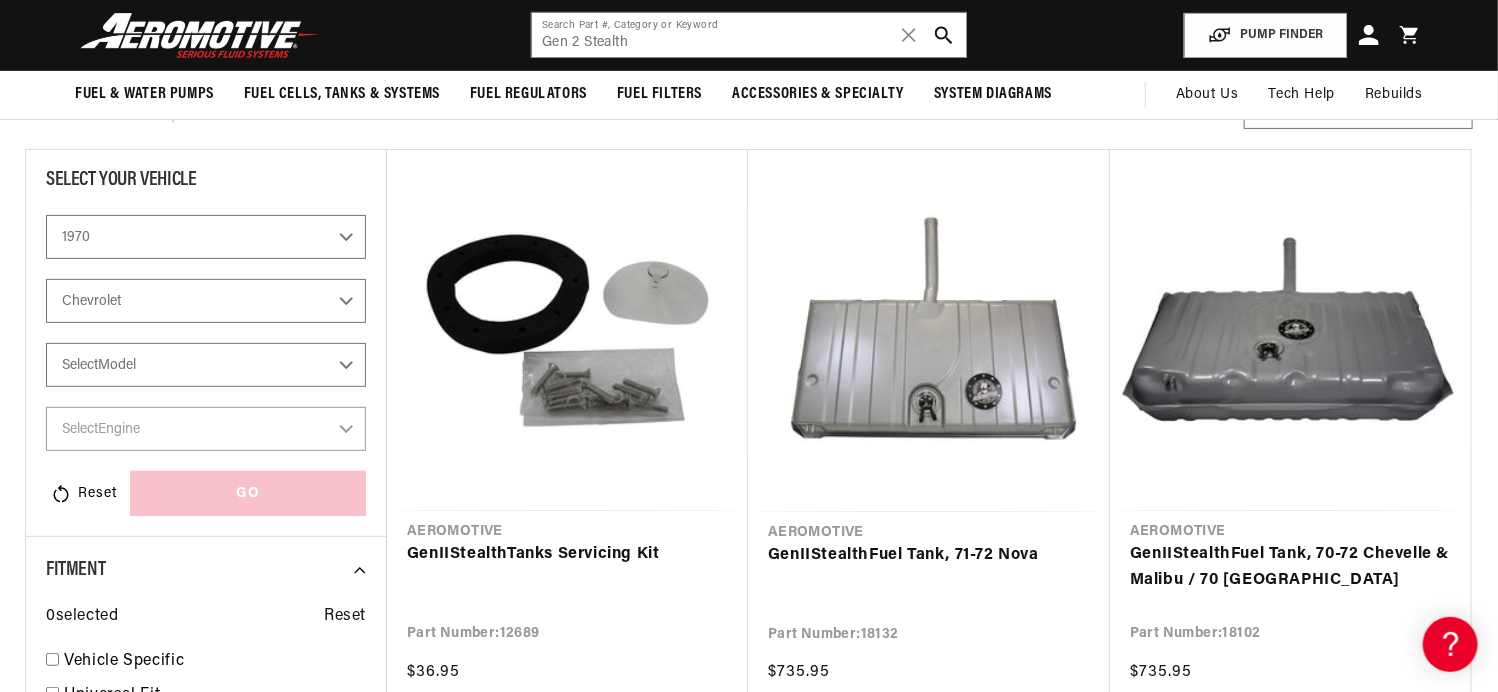 click on "2023
2022
2021
2020
2019
2018
2017
2016
2015
2014
2013
2012
2011
2010
2009
2008
2007
2006
2005
2004
2003
2002
2001
2000
1999
1998
1997
1996
1995
1994
1993
1992
1991
1990
1989
1988
1987
1986 1985" at bounding box center [206, 237] 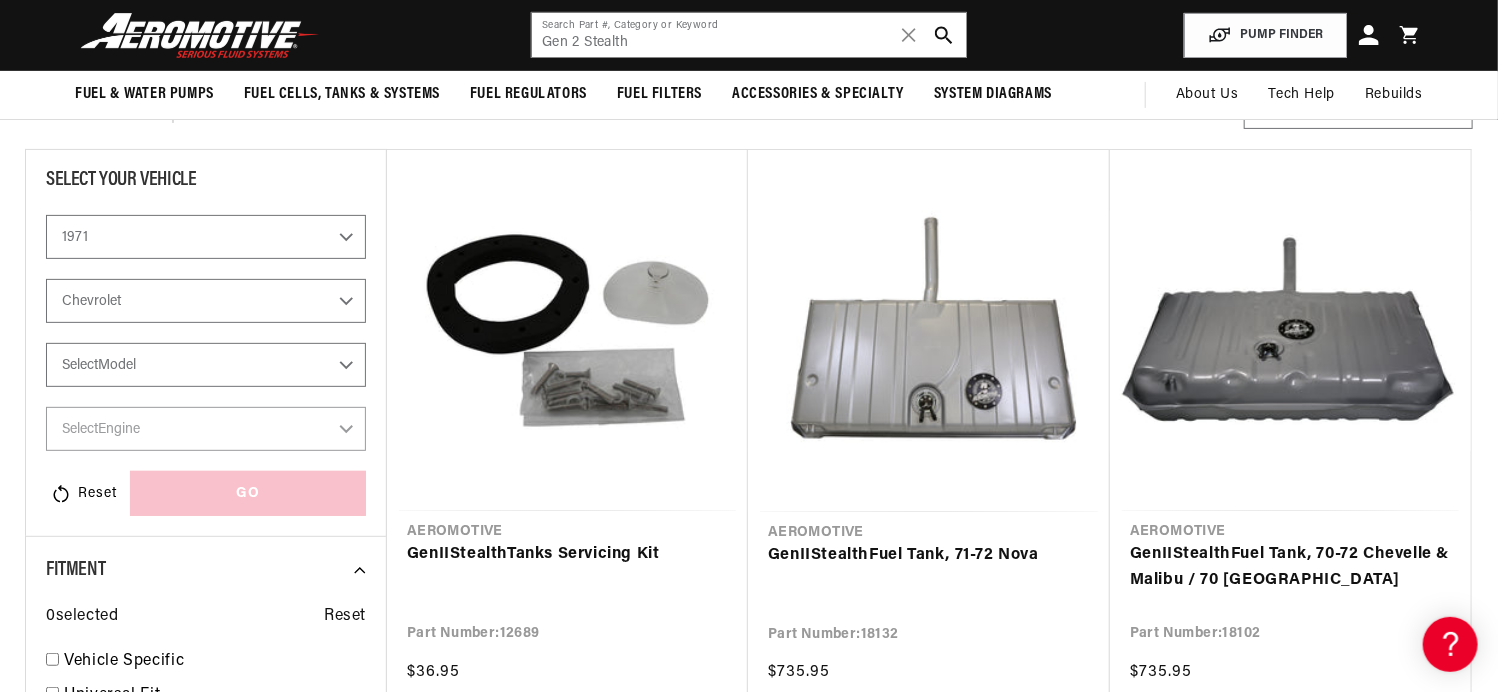 select on "1970" 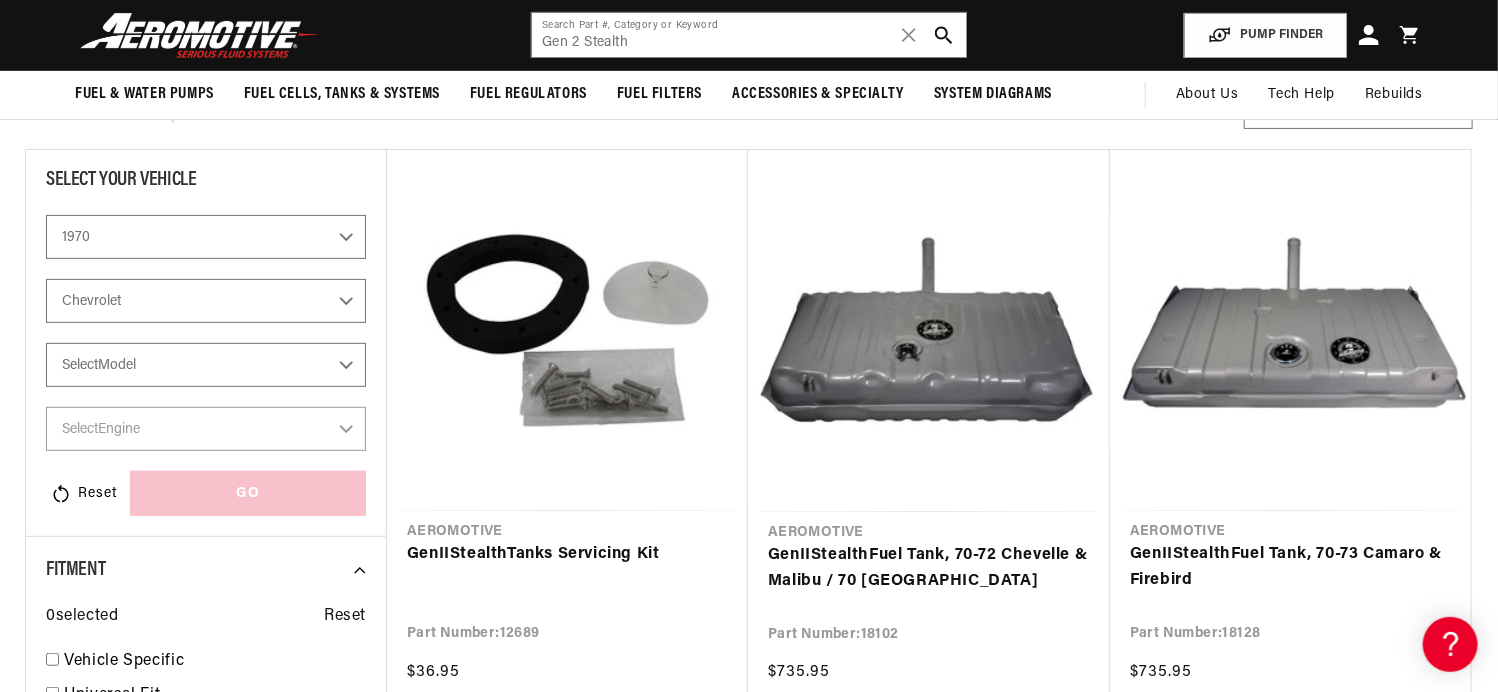 click on "Select  Model
C10 Pickup
C20 Pickup
Camaro
Chevelle
Corvette
K10 Pickup
K20 Pickup
Monte Carlo
Nova" at bounding box center [206, 365] 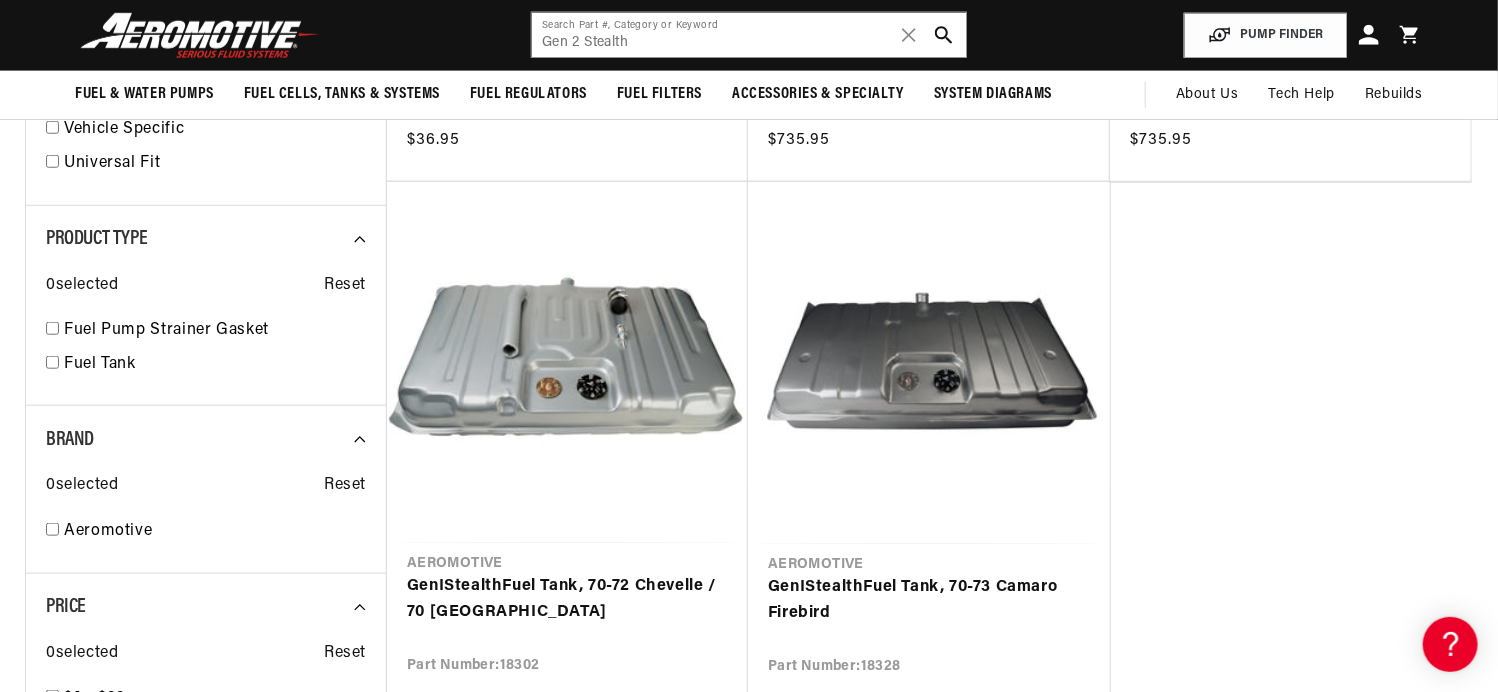 scroll, scrollTop: 694, scrollLeft: 0, axis: vertical 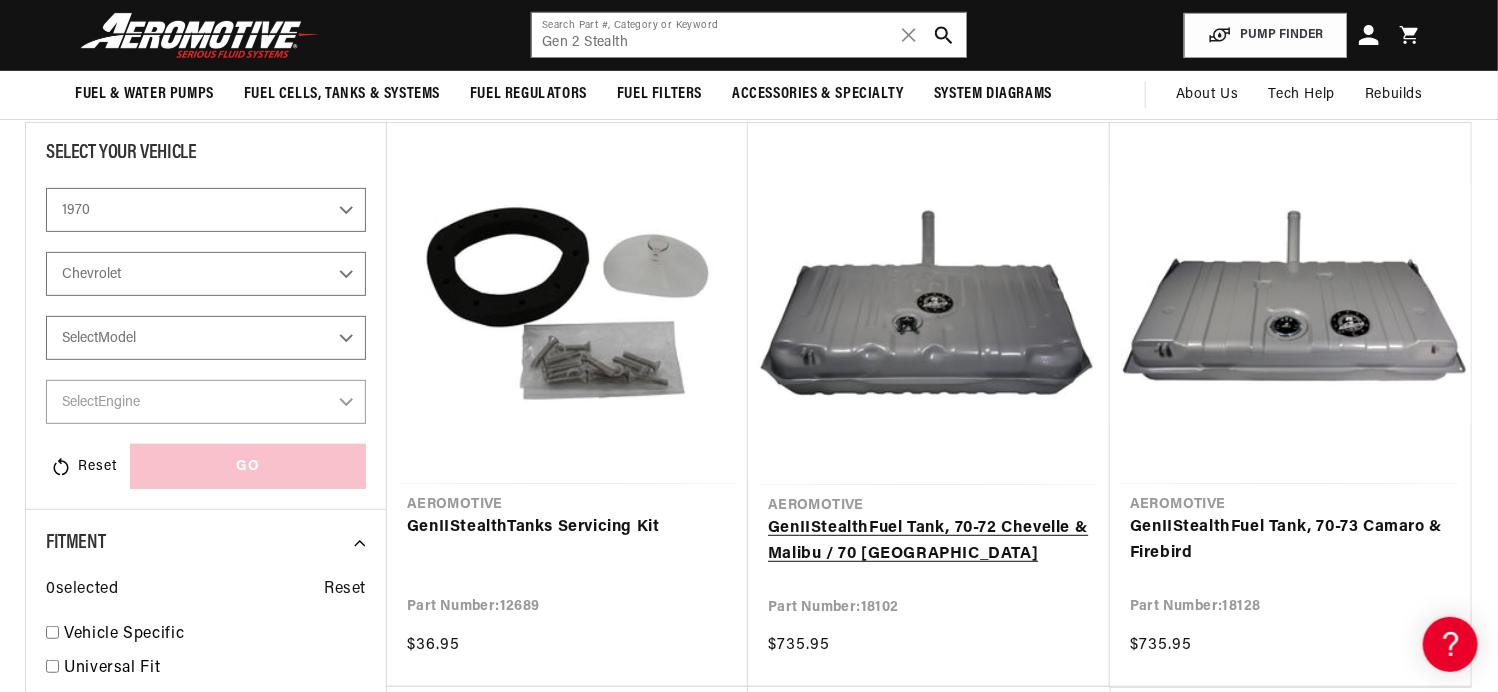 click on "Gen  II  Stealth  Fuel Tank, 70-72 Chevelle & Malibu / 70 Monte Carlo" at bounding box center (929, 541) 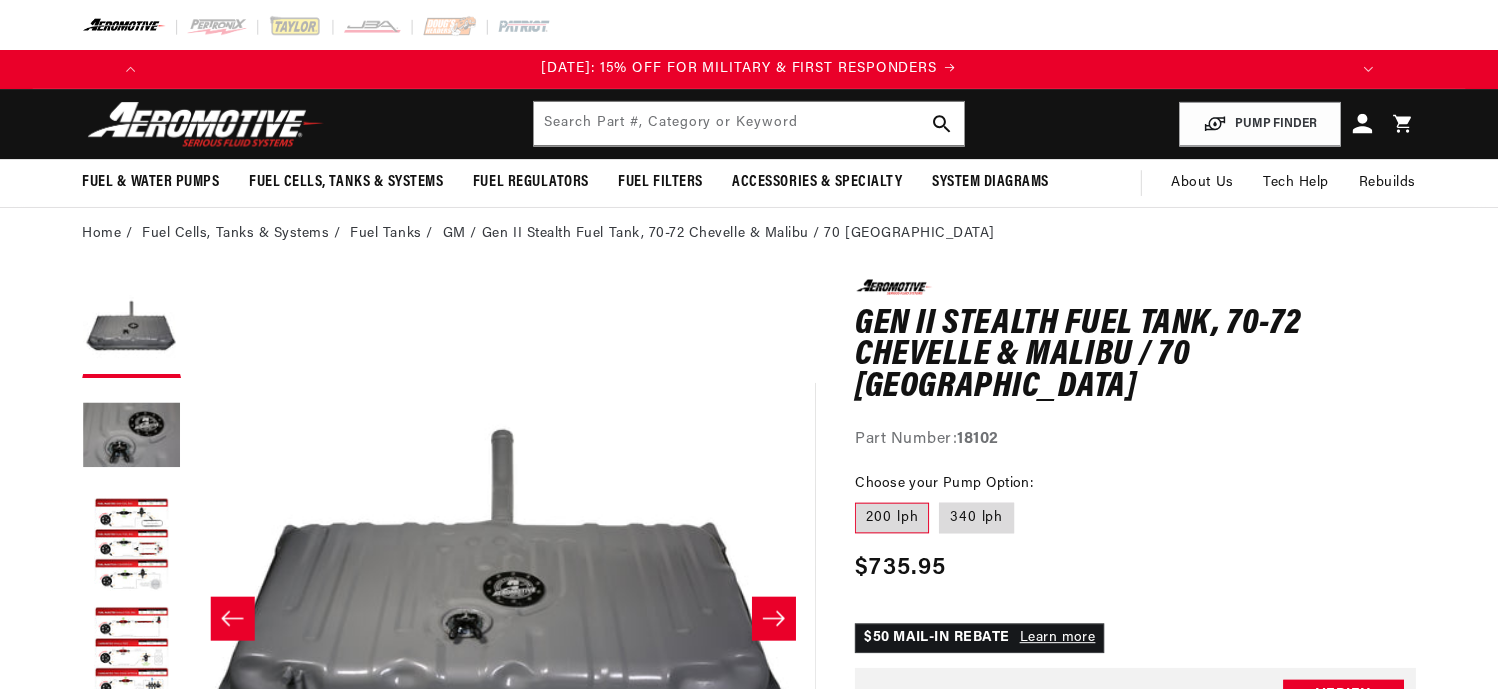 scroll, scrollTop: 0, scrollLeft: 0, axis: both 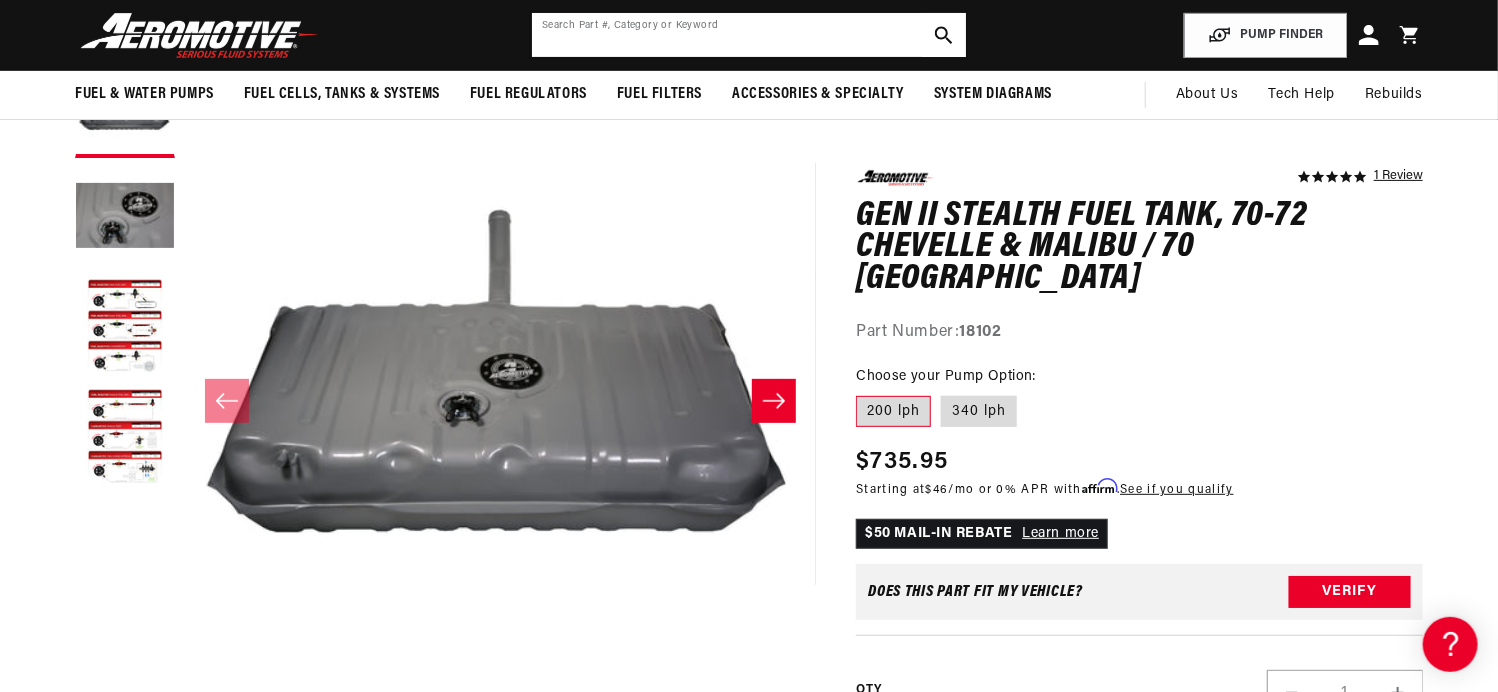 click 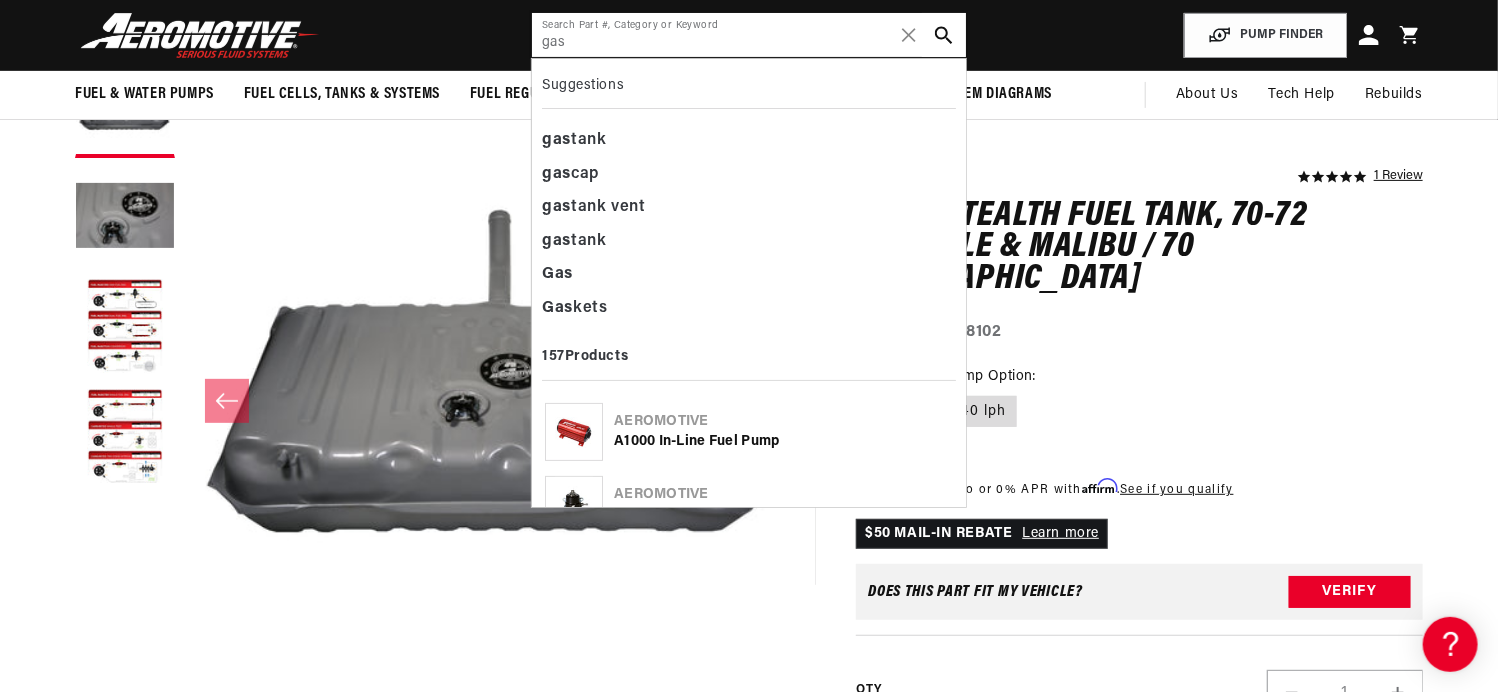 scroll, scrollTop: 0, scrollLeft: 0, axis: both 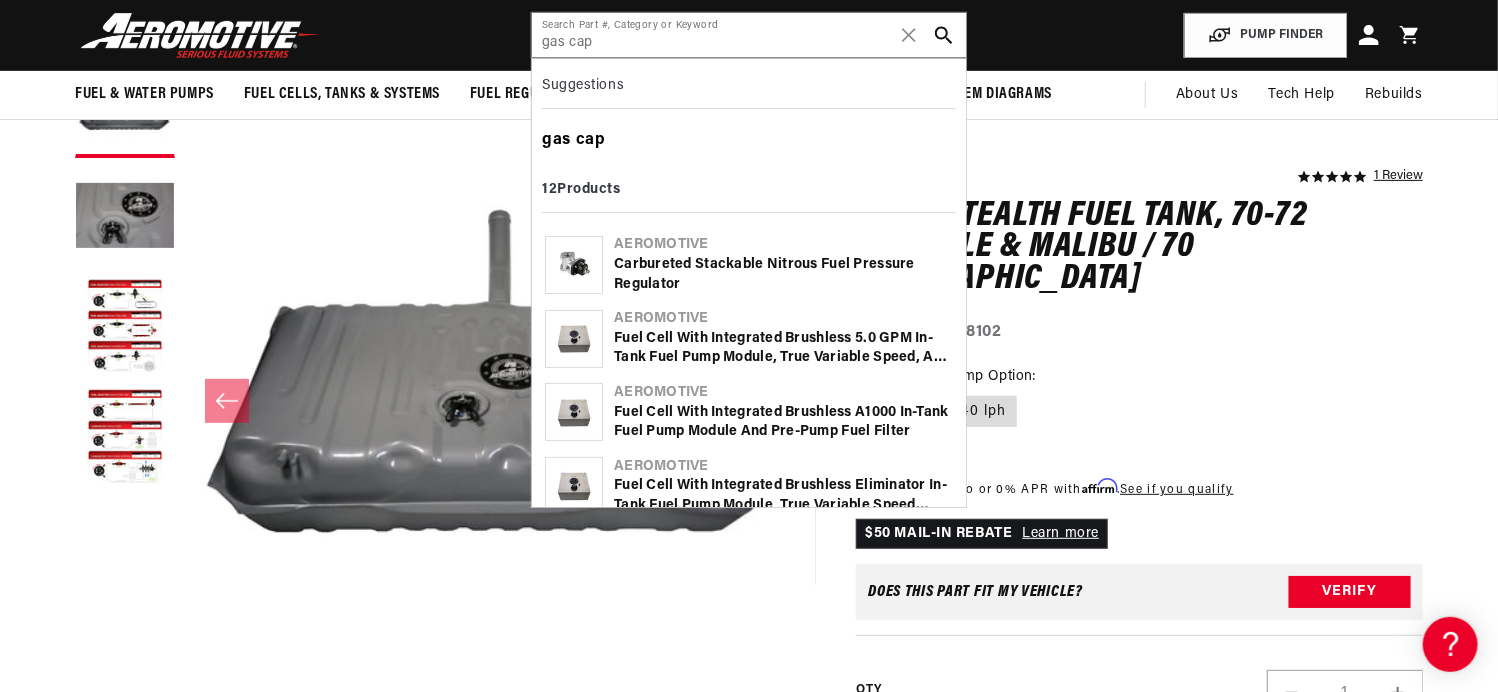click on "cap" 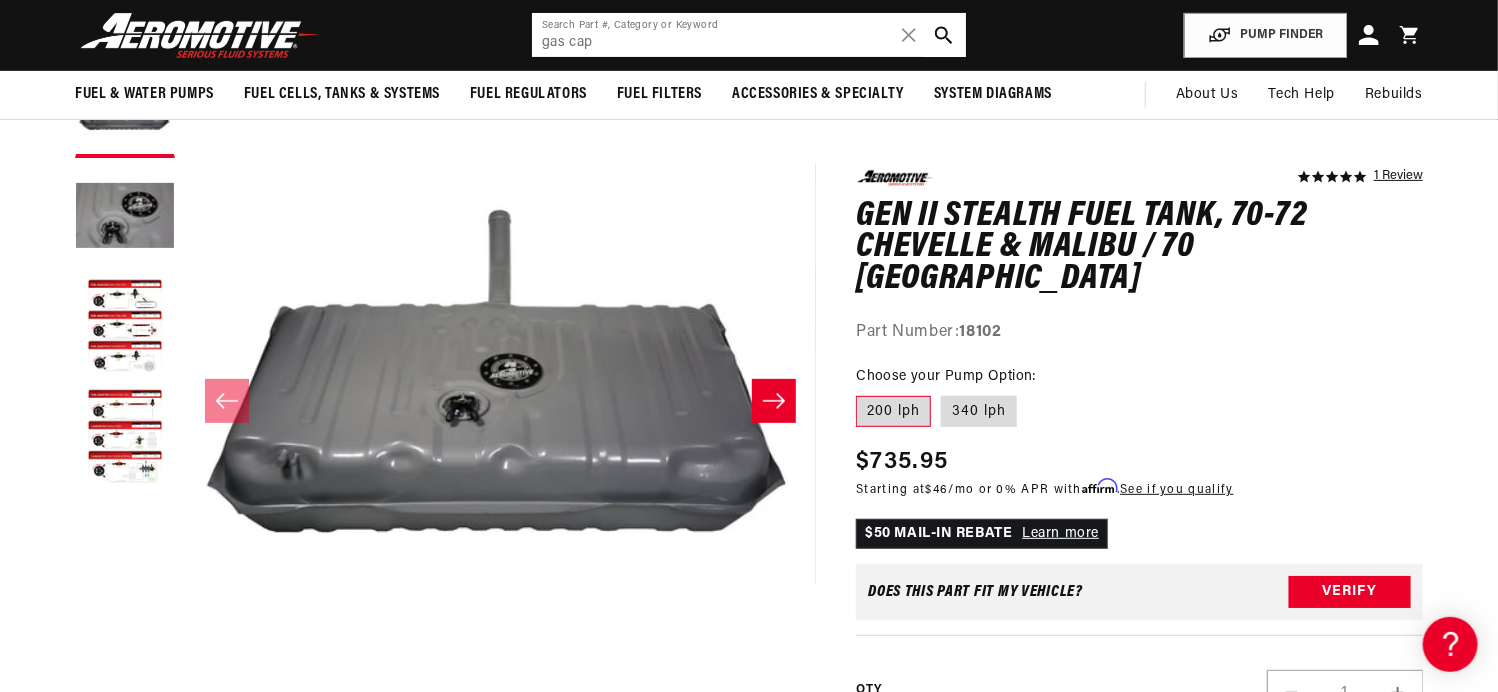 scroll, scrollTop: 0, scrollLeft: 1245, axis: horizontal 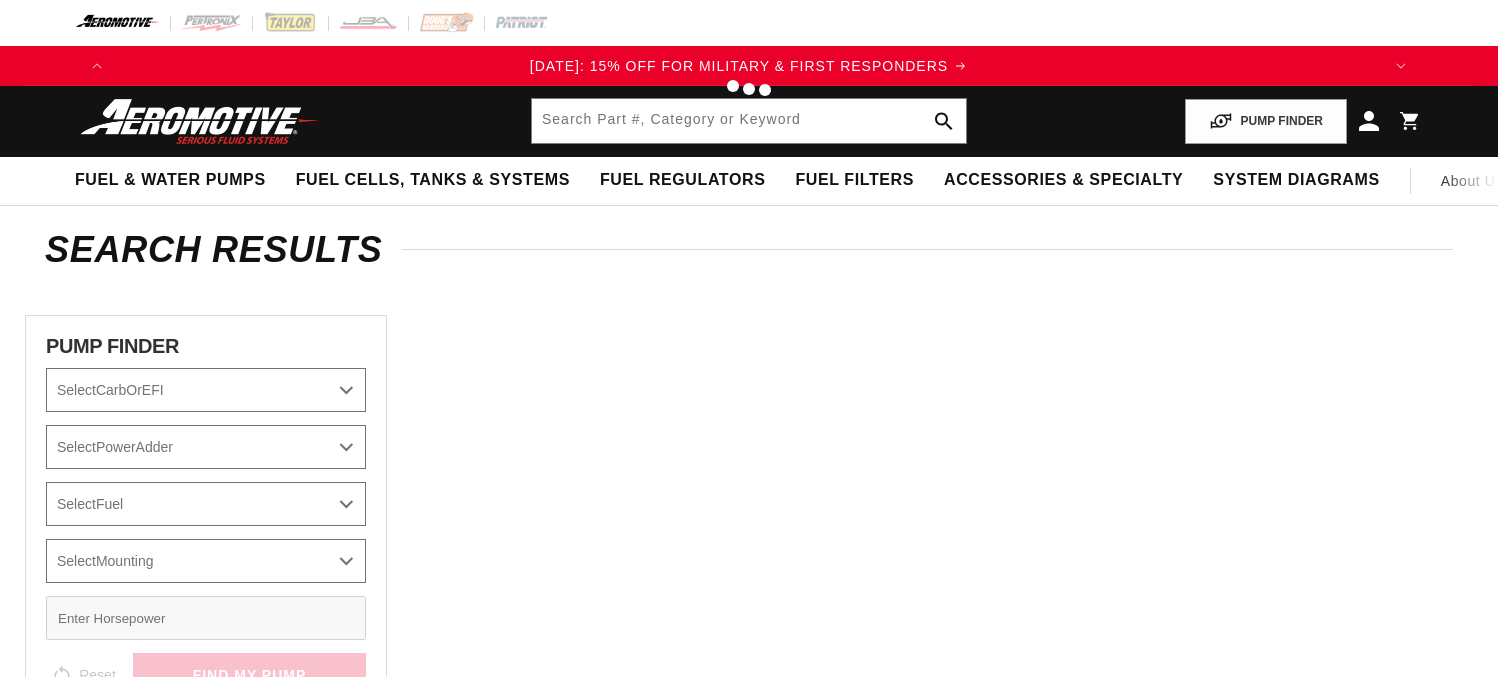 type on "gas cap" 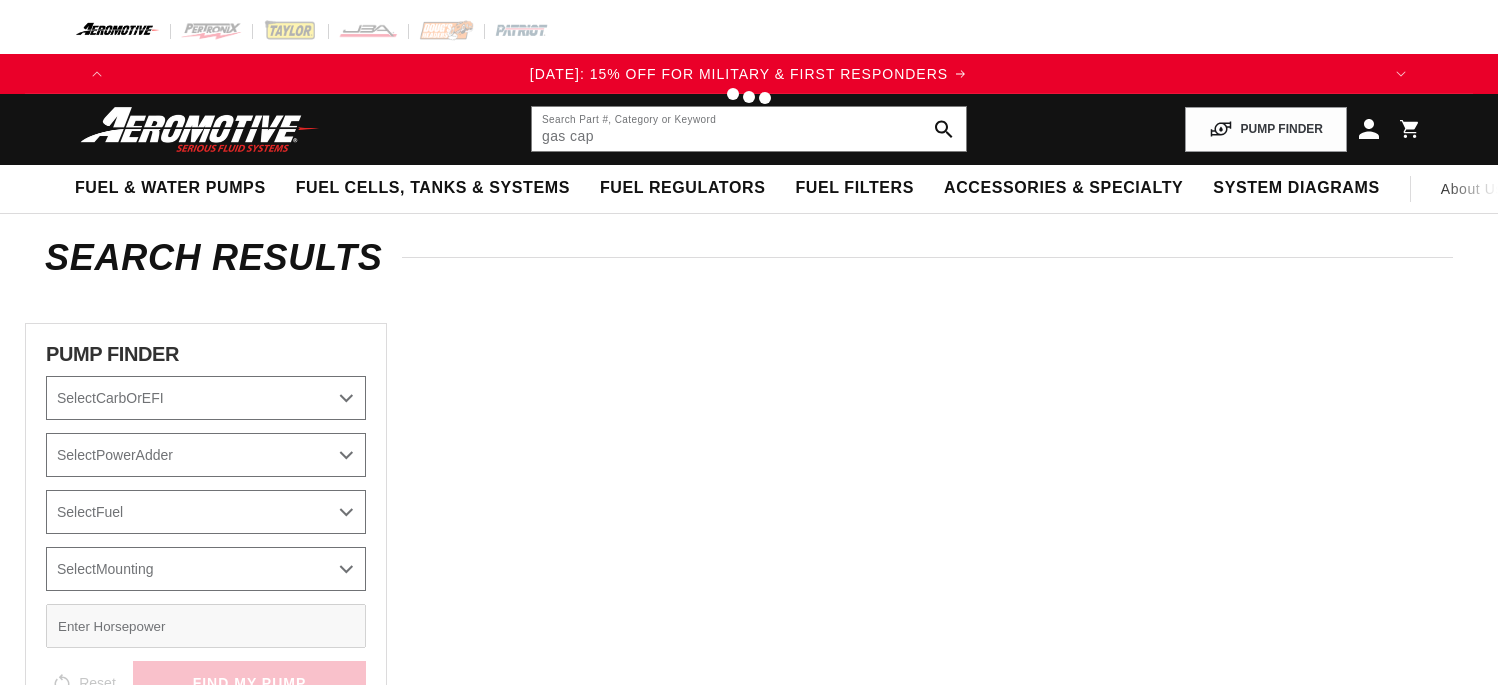 scroll, scrollTop: 0, scrollLeft: 0, axis: both 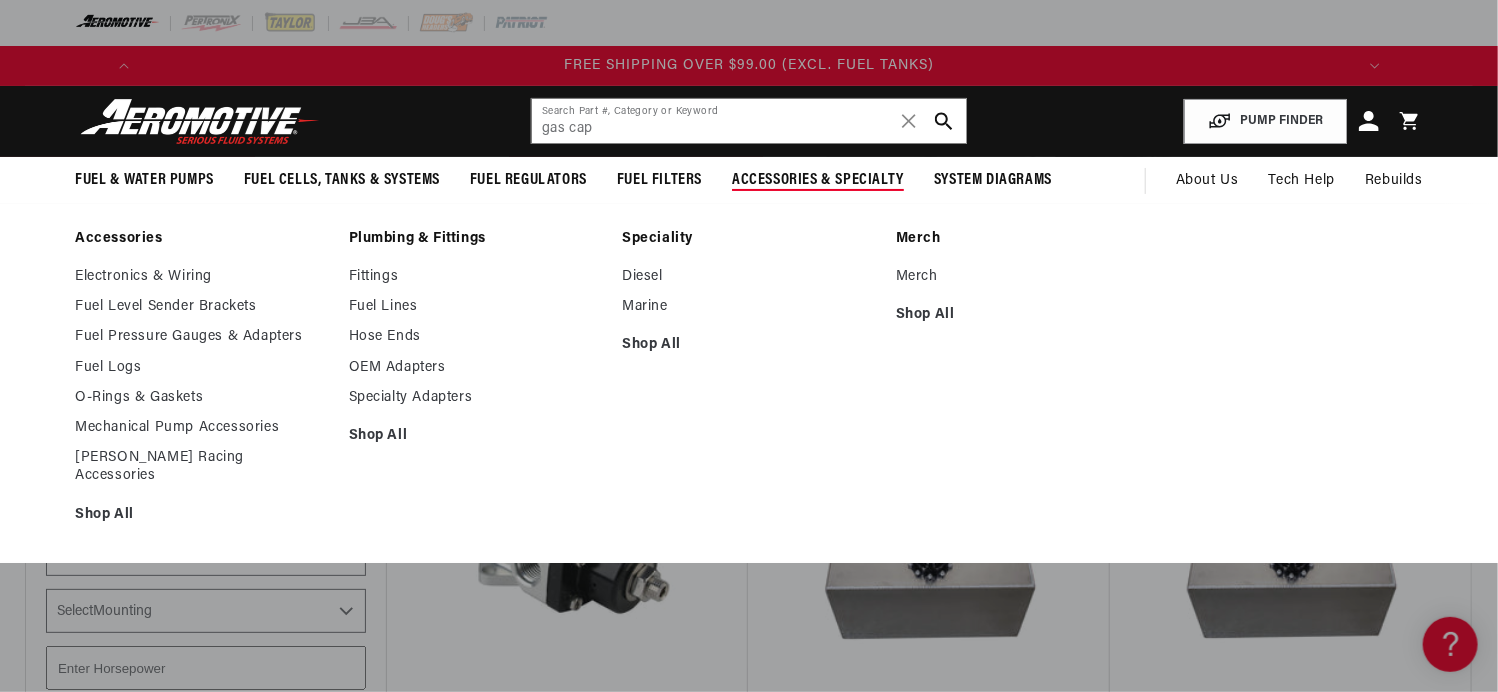 click on "Accessories & Specialty" at bounding box center [818, 180] 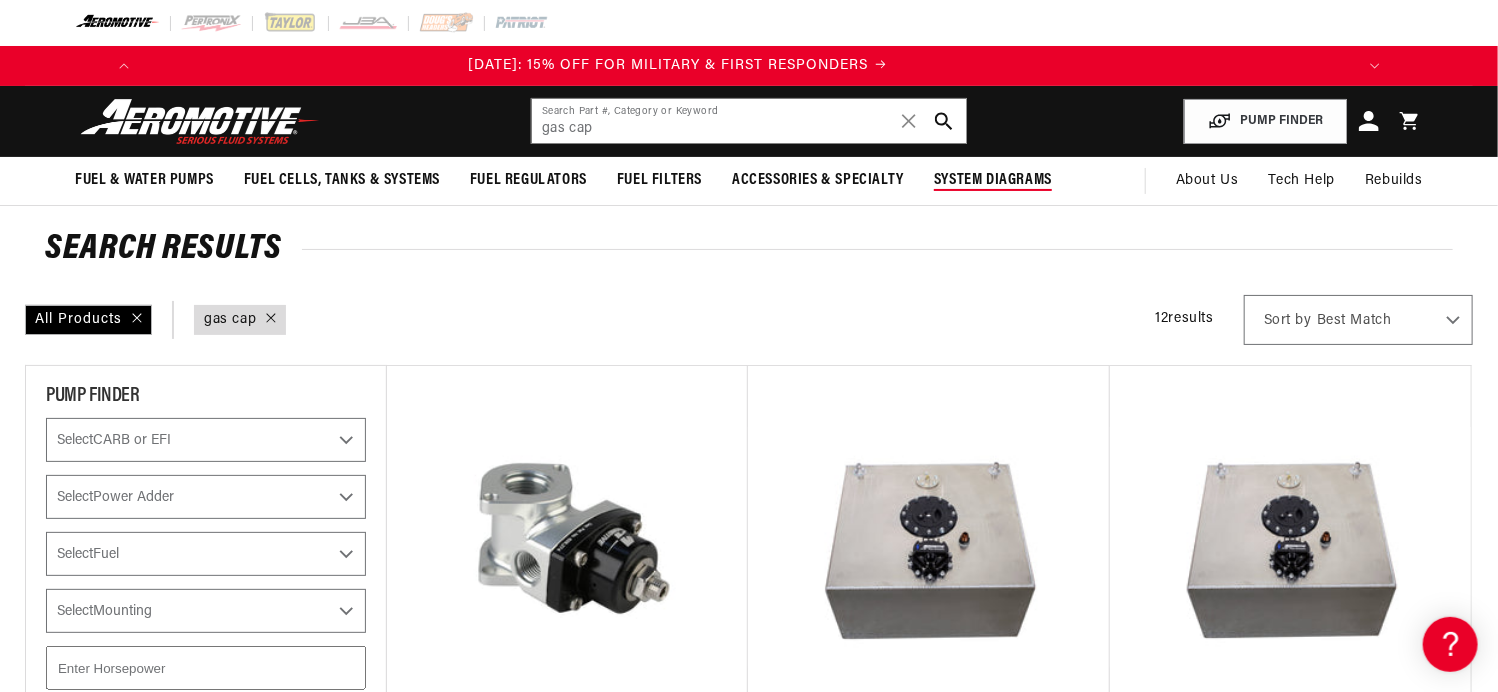 scroll, scrollTop: 0, scrollLeft: 0, axis: both 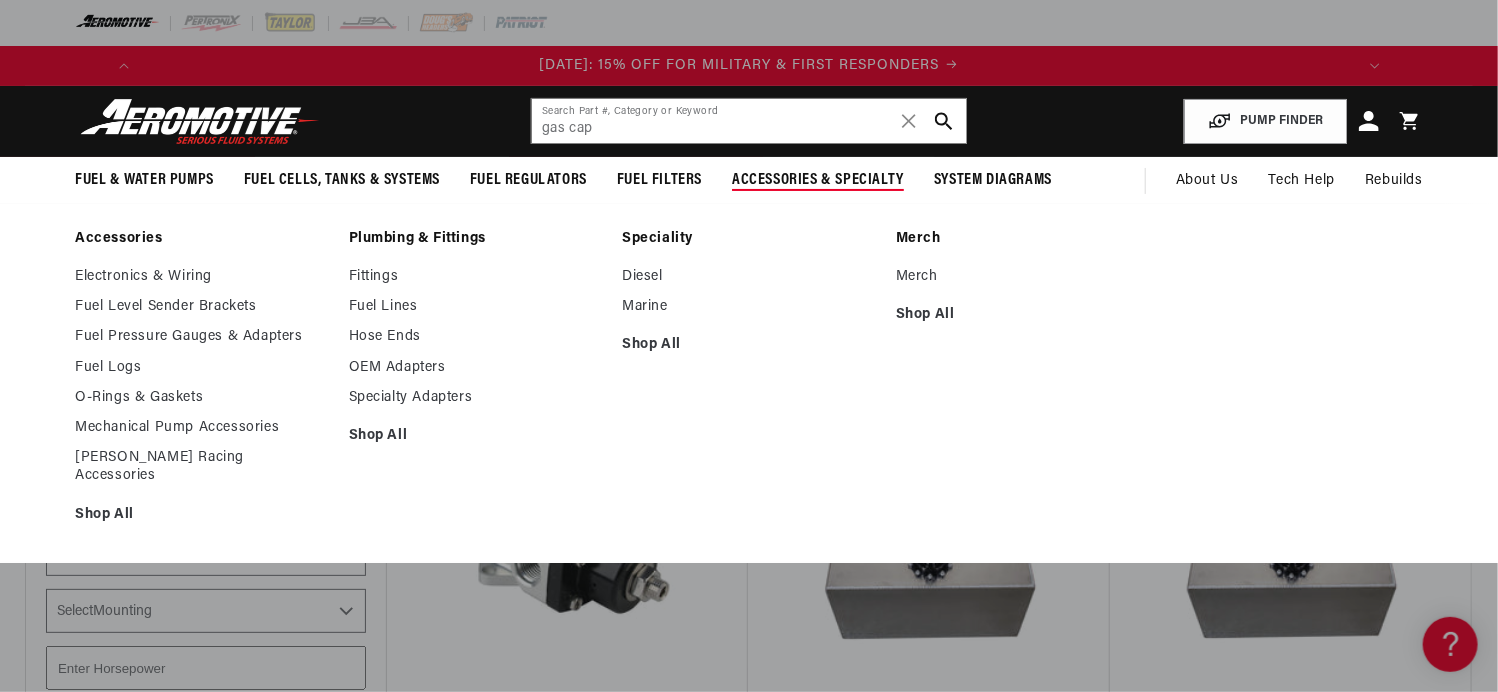 click on "Accessories & Specialty" at bounding box center [818, 180] 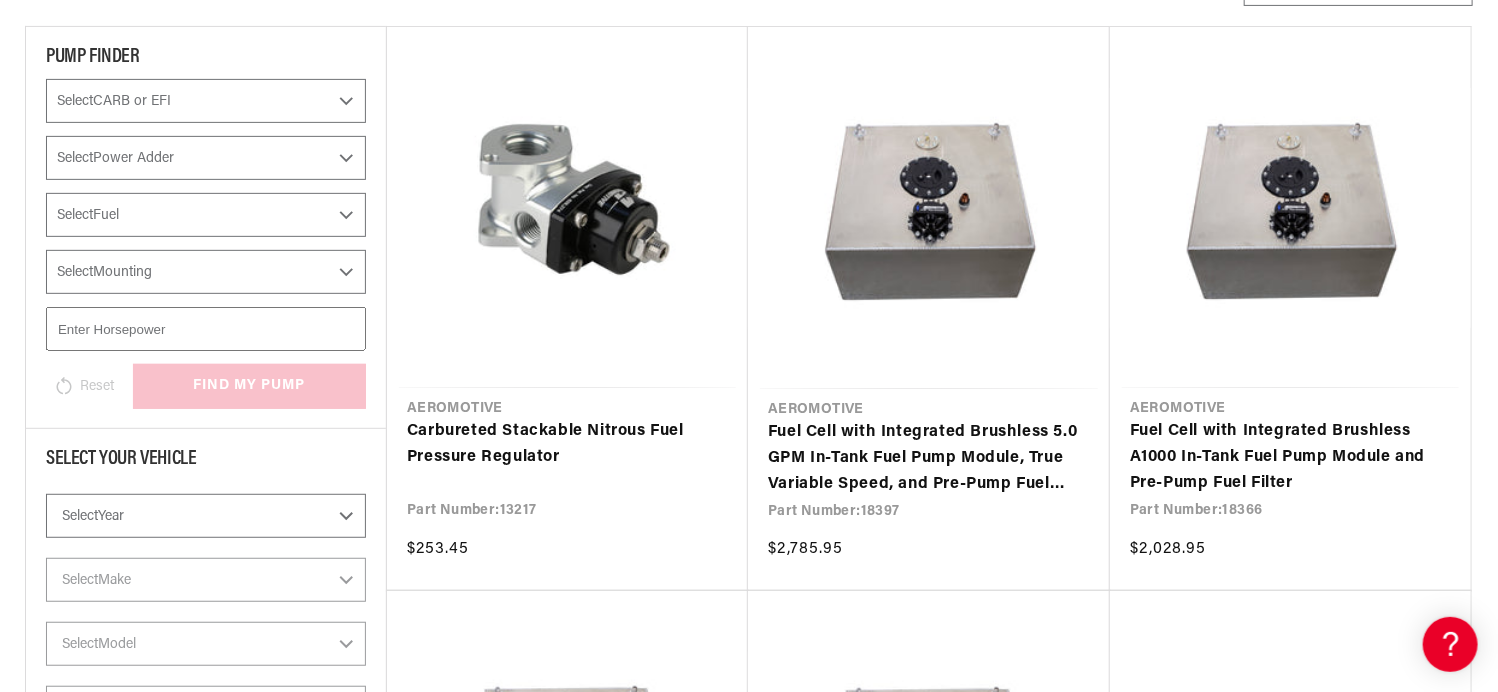 scroll, scrollTop: 236, scrollLeft: 0, axis: vertical 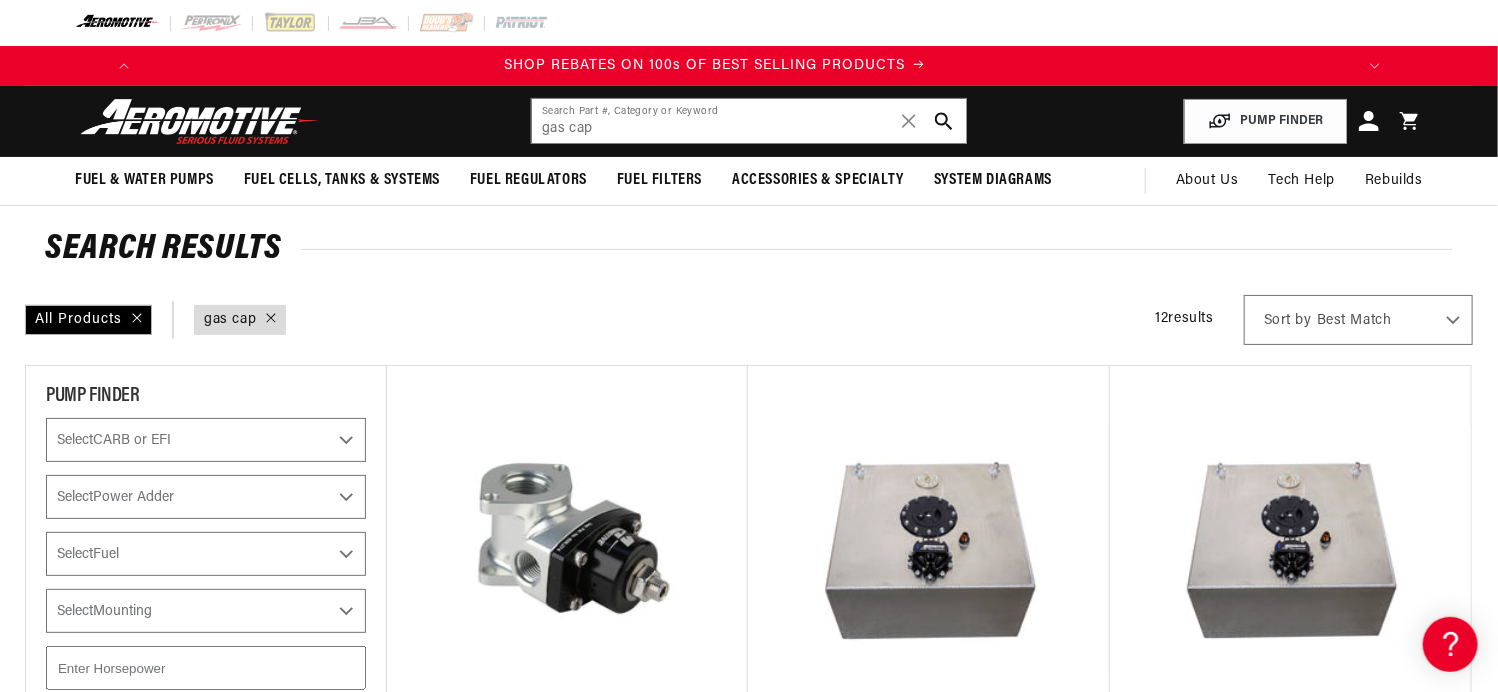 click at bounding box center [200, 121] 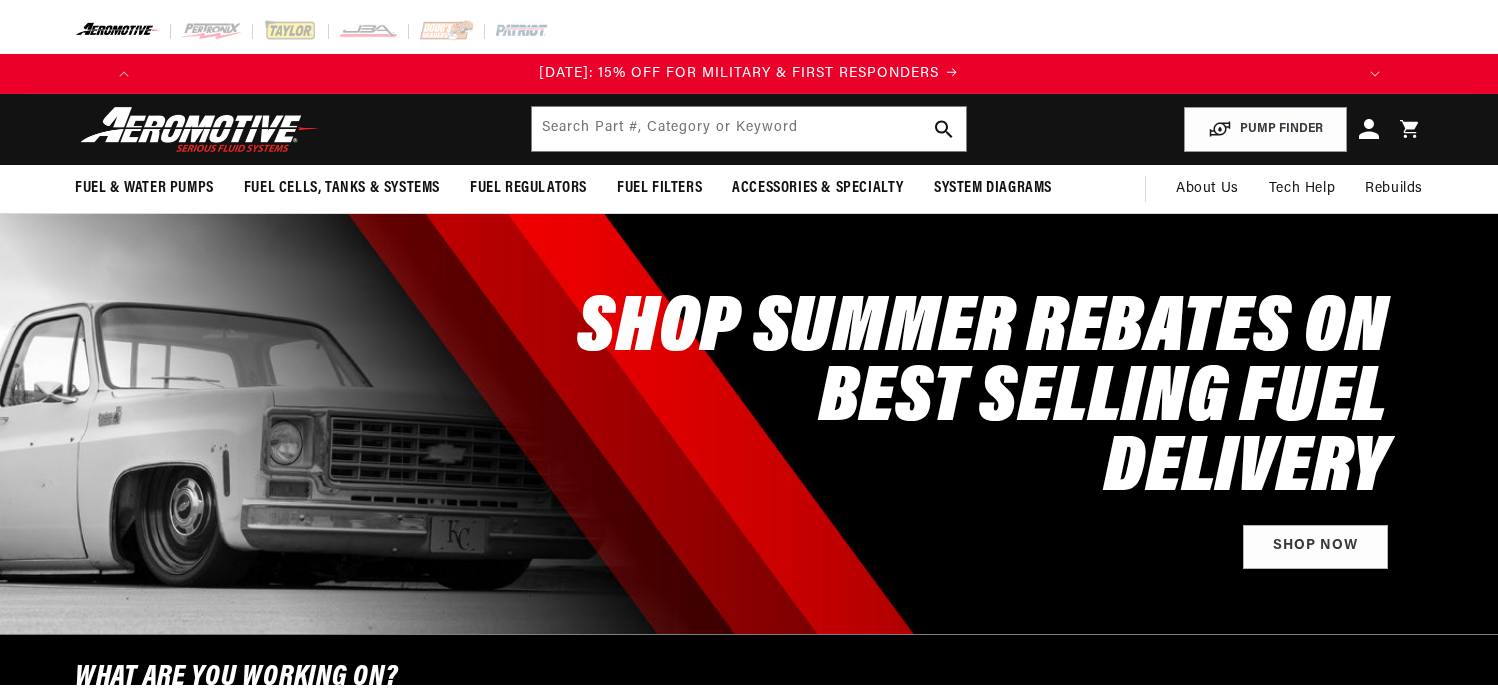 scroll, scrollTop: 0, scrollLeft: 0, axis: both 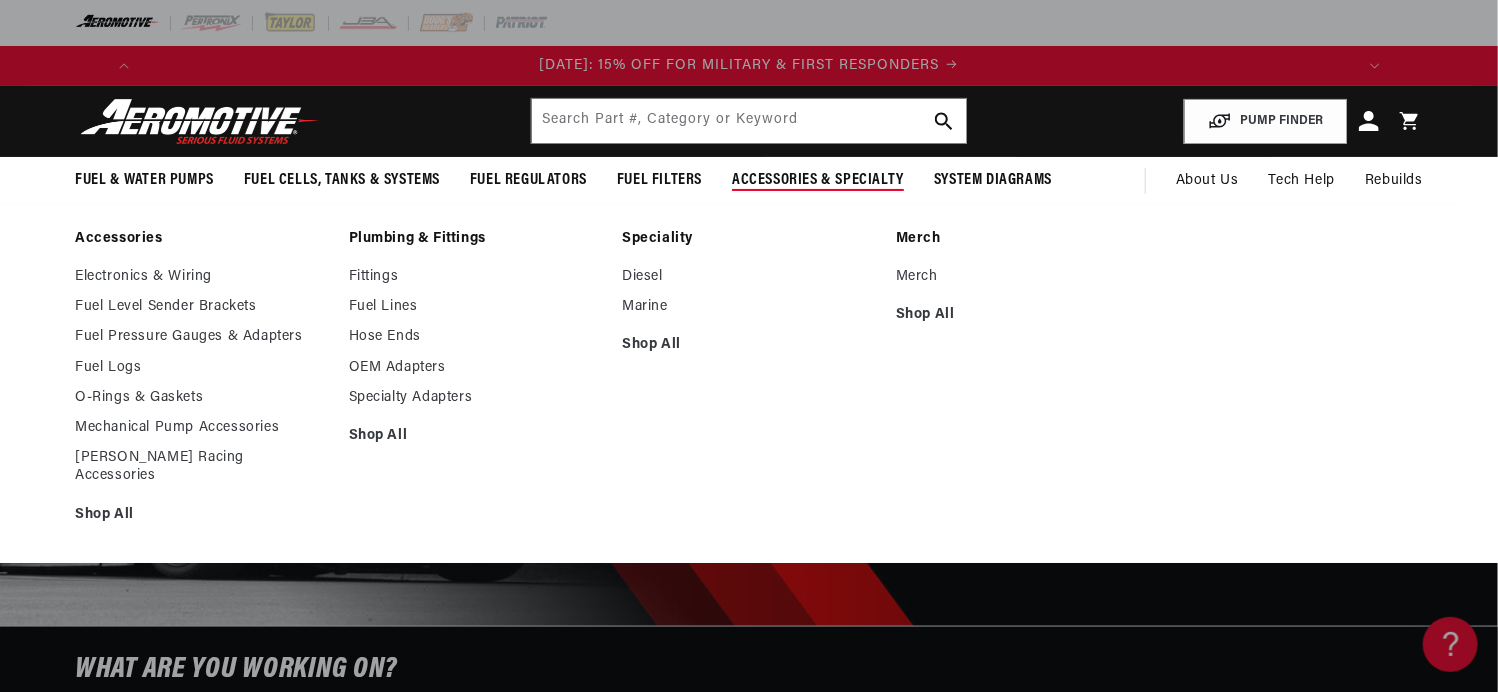click on "Accessories & Specialty" at bounding box center [818, 180] 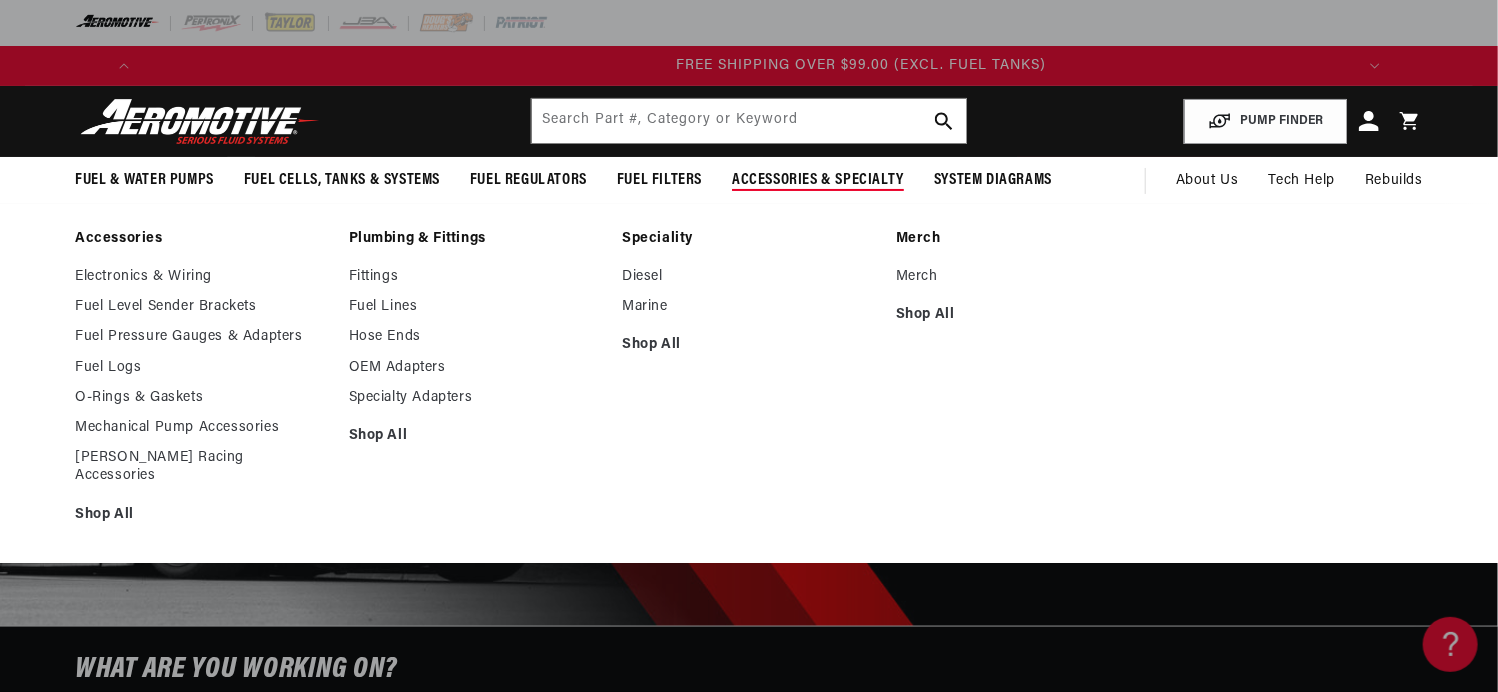 scroll, scrollTop: 0, scrollLeft: 2492, axis: horizontal 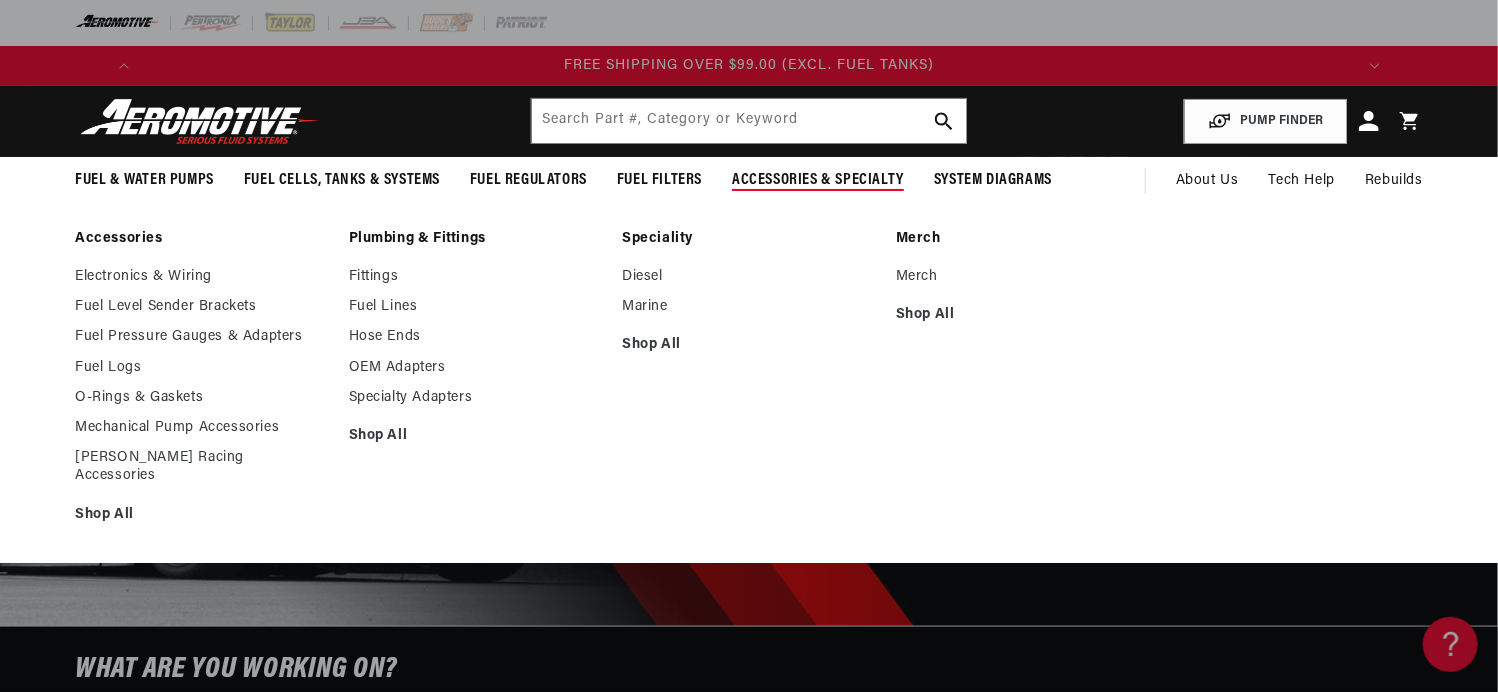 click on "Accessories" at bounding box center (202, 239) 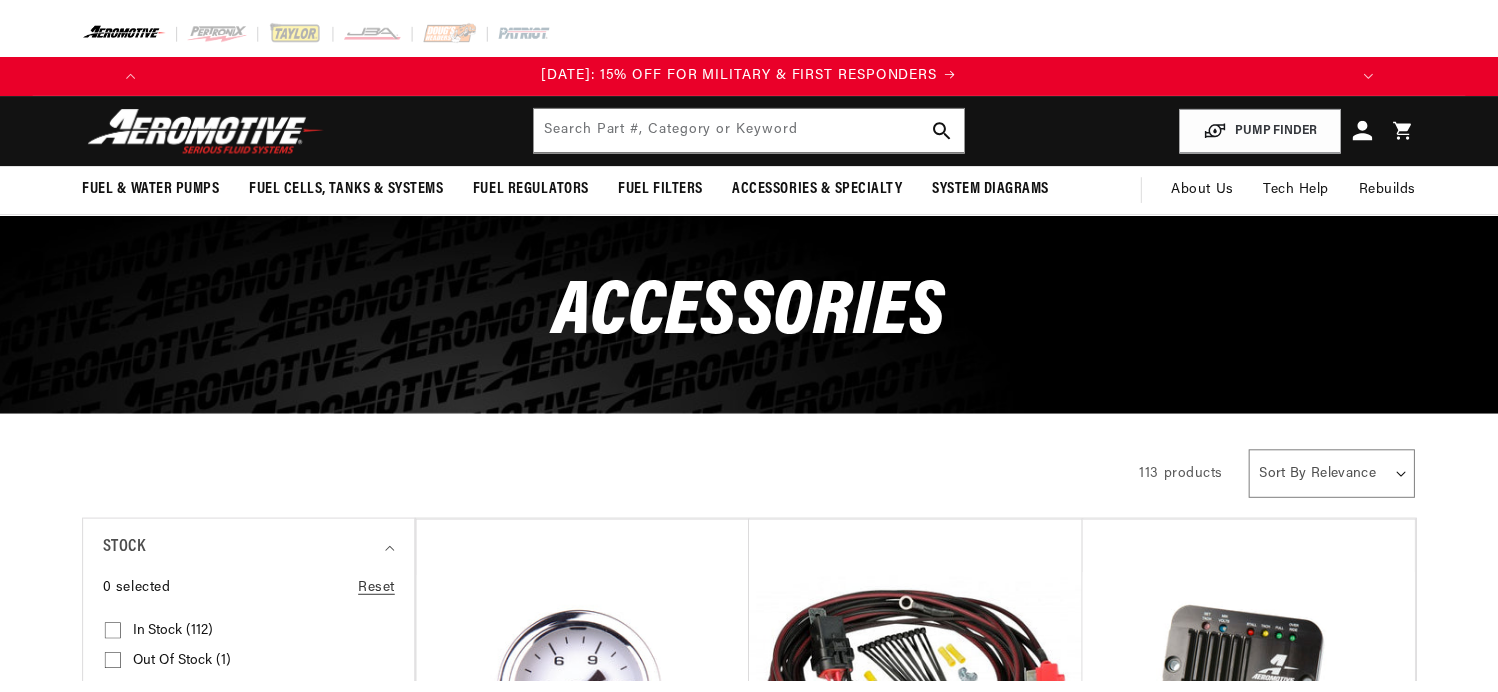 scroll, scrollTop: 0, scrollLeft: 0, axis: both 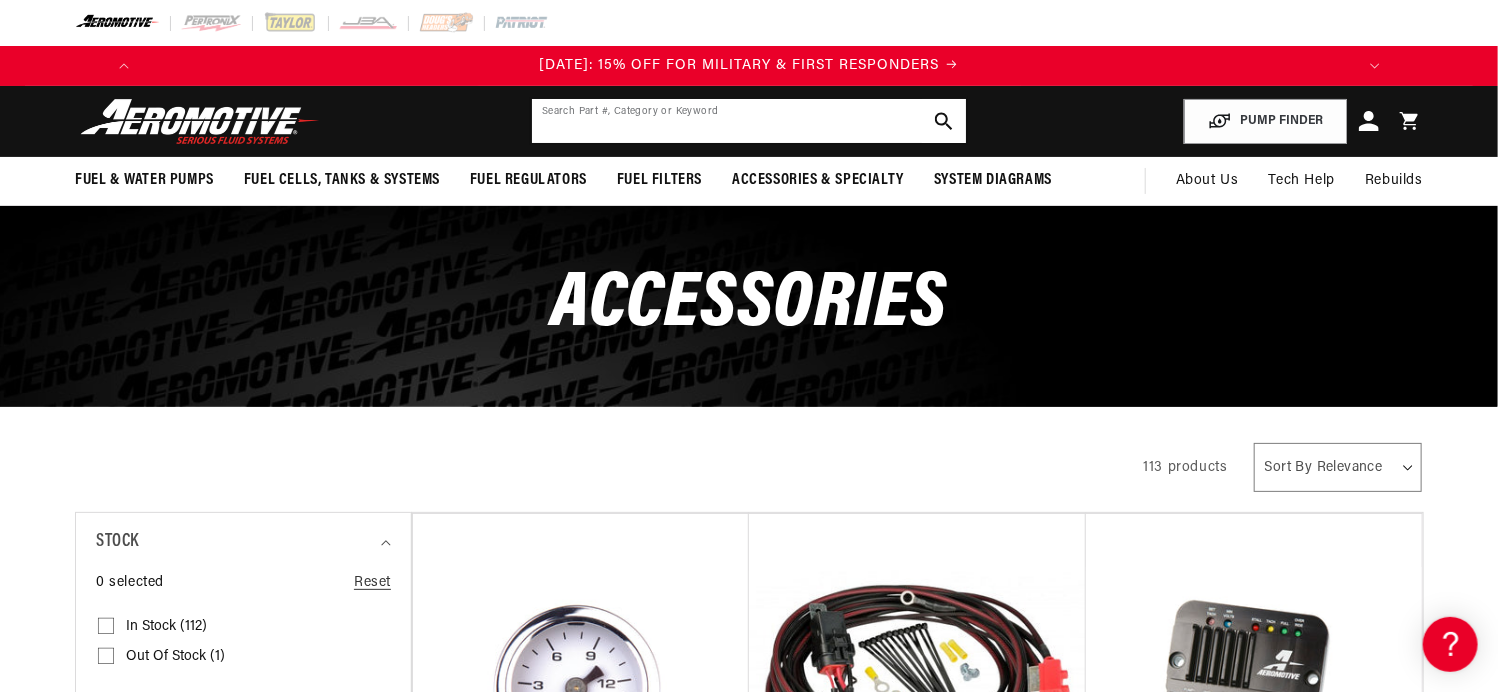 click 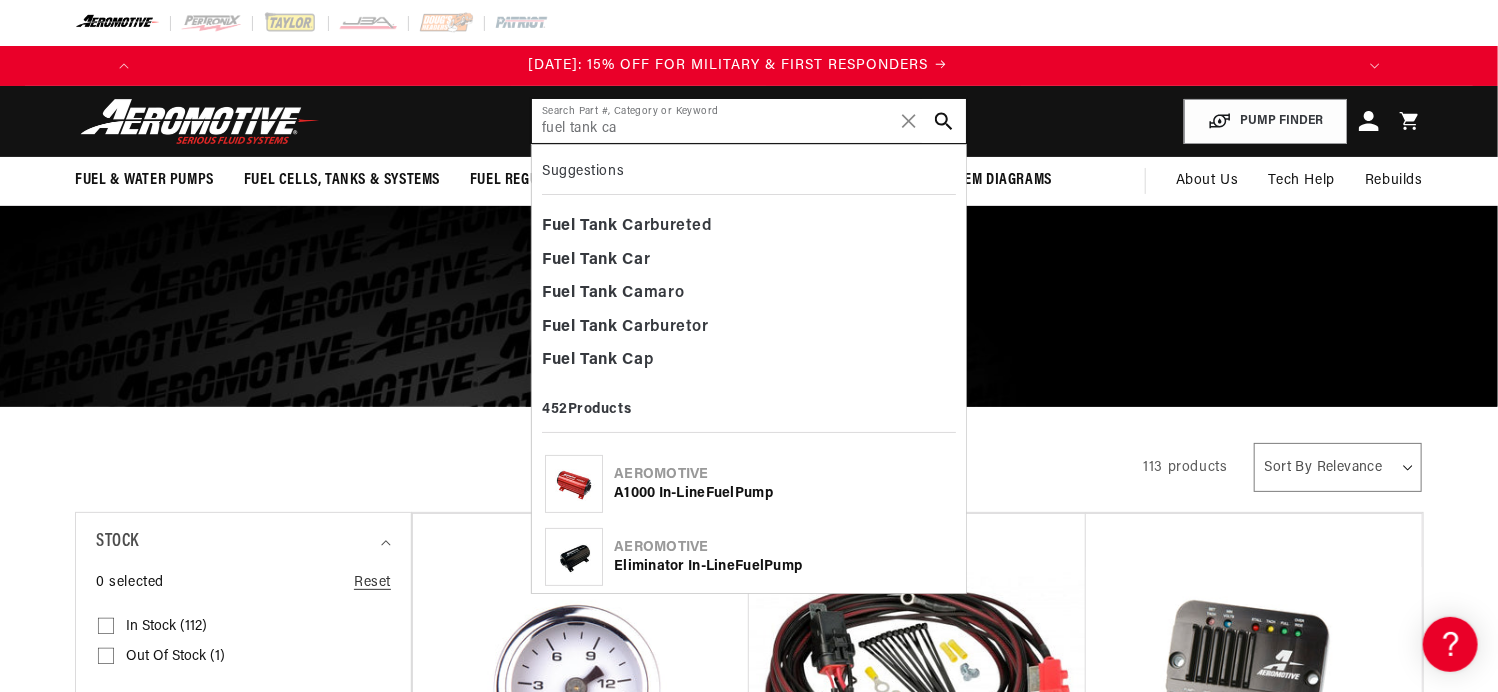 scroll, scrollTop: 0, scrollLeft: 0, axis: both 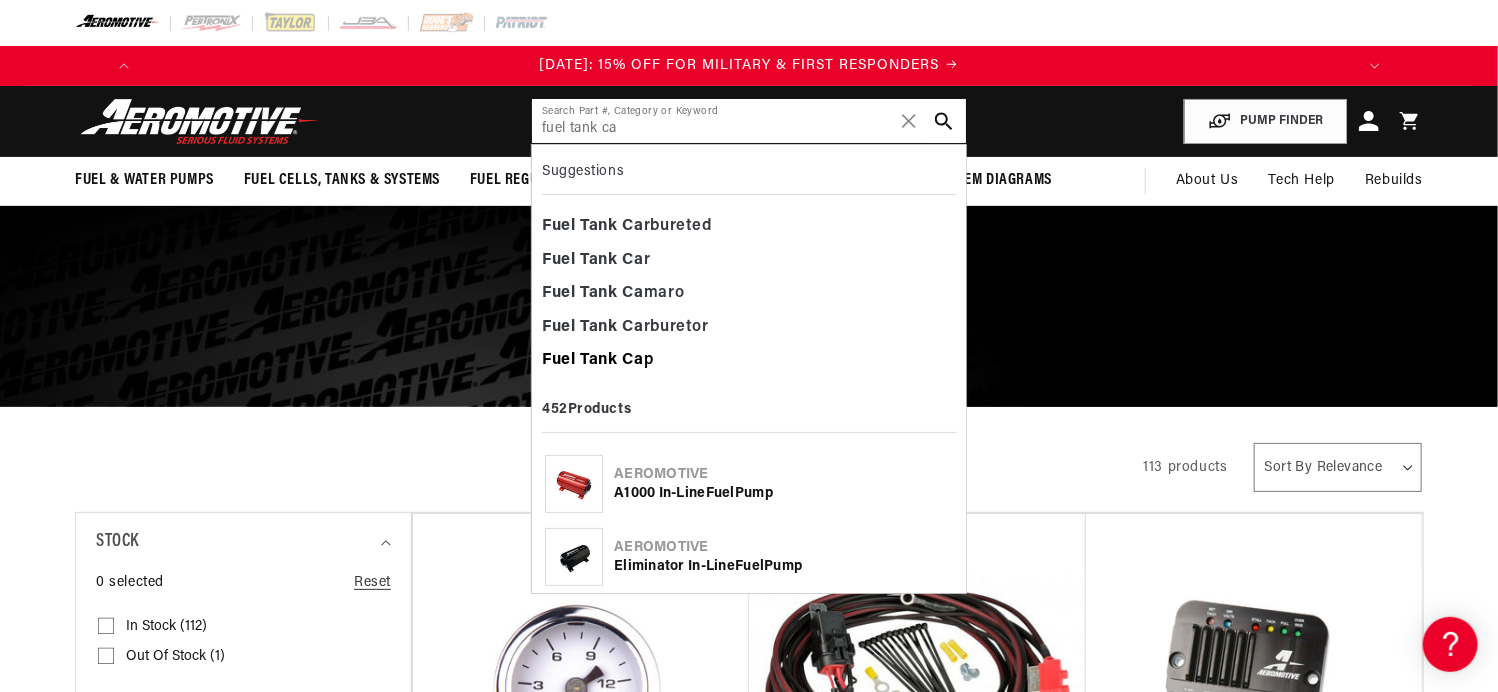 type on "fuel tank ca" 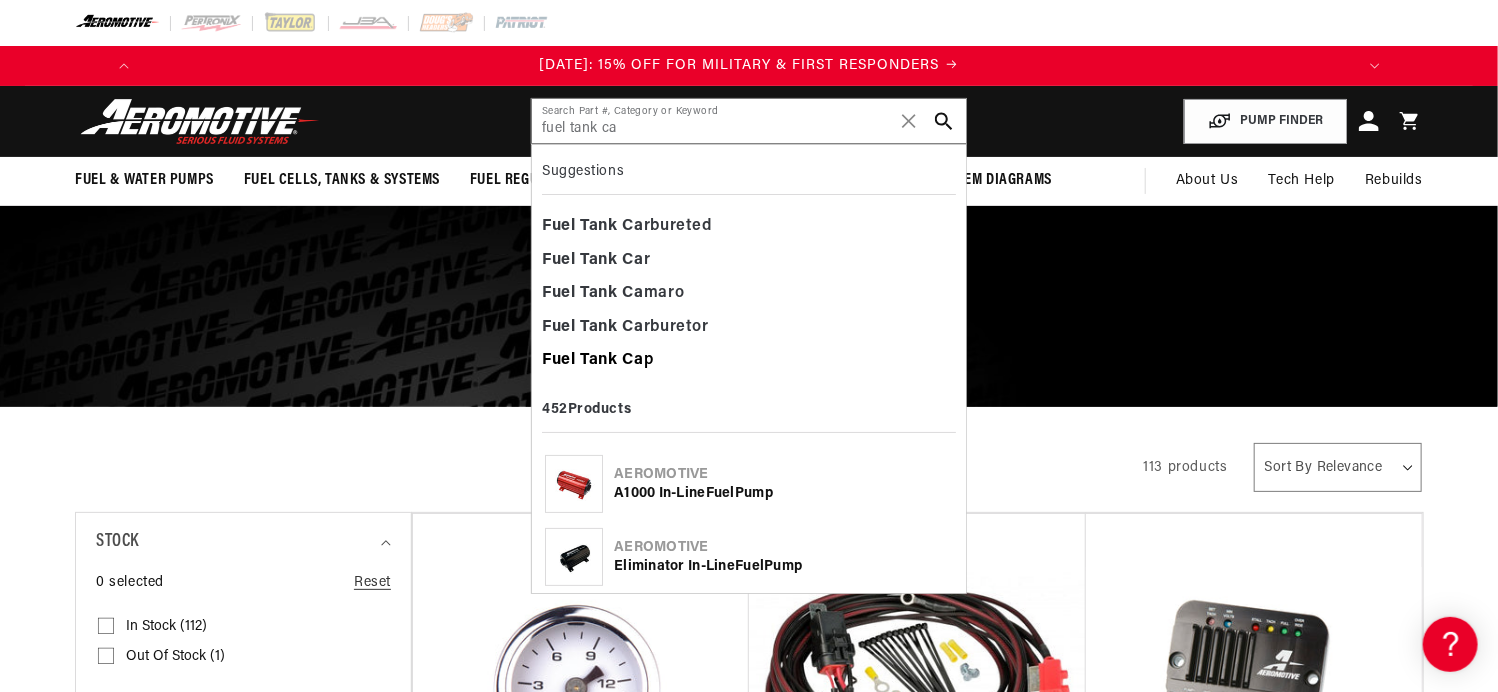 click on "Fuel   Tank   Ca p" 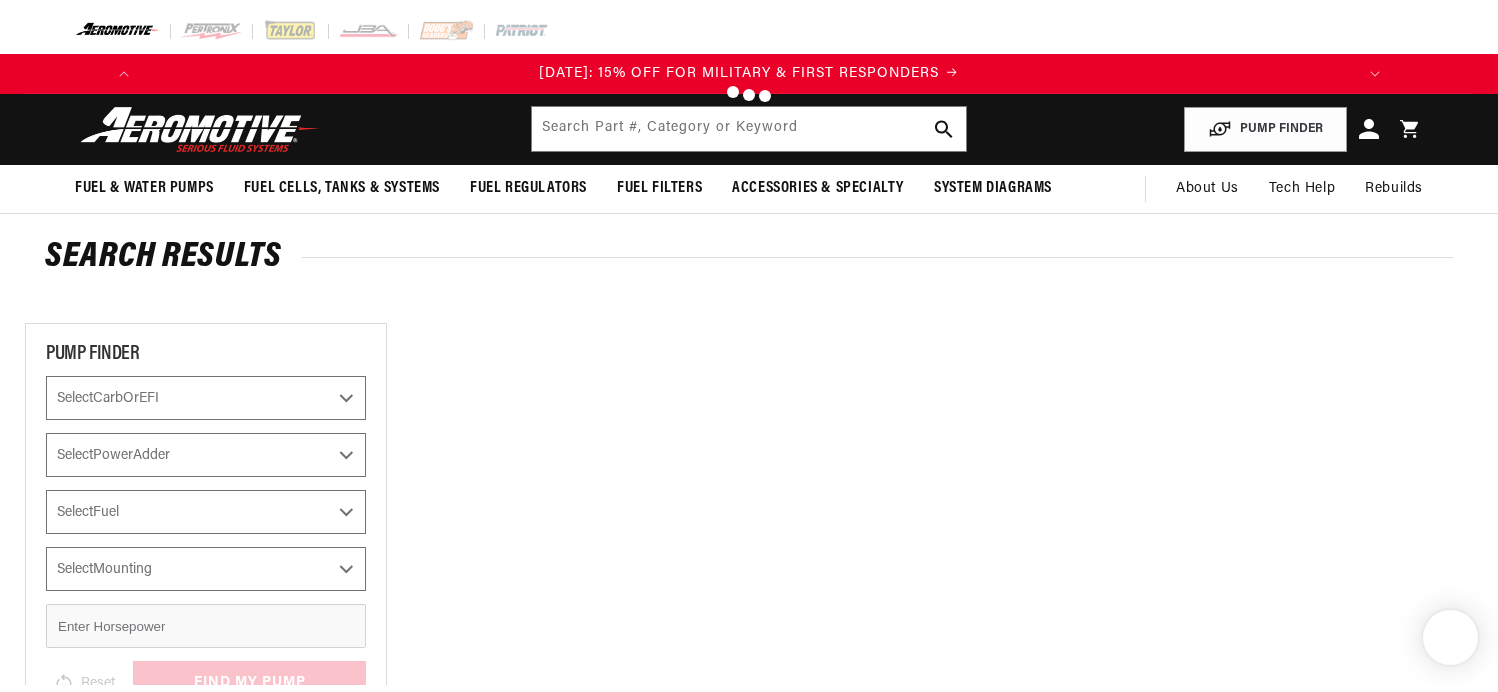 scroll, scrollTop: 0, scrollLeft: 0, axis: both 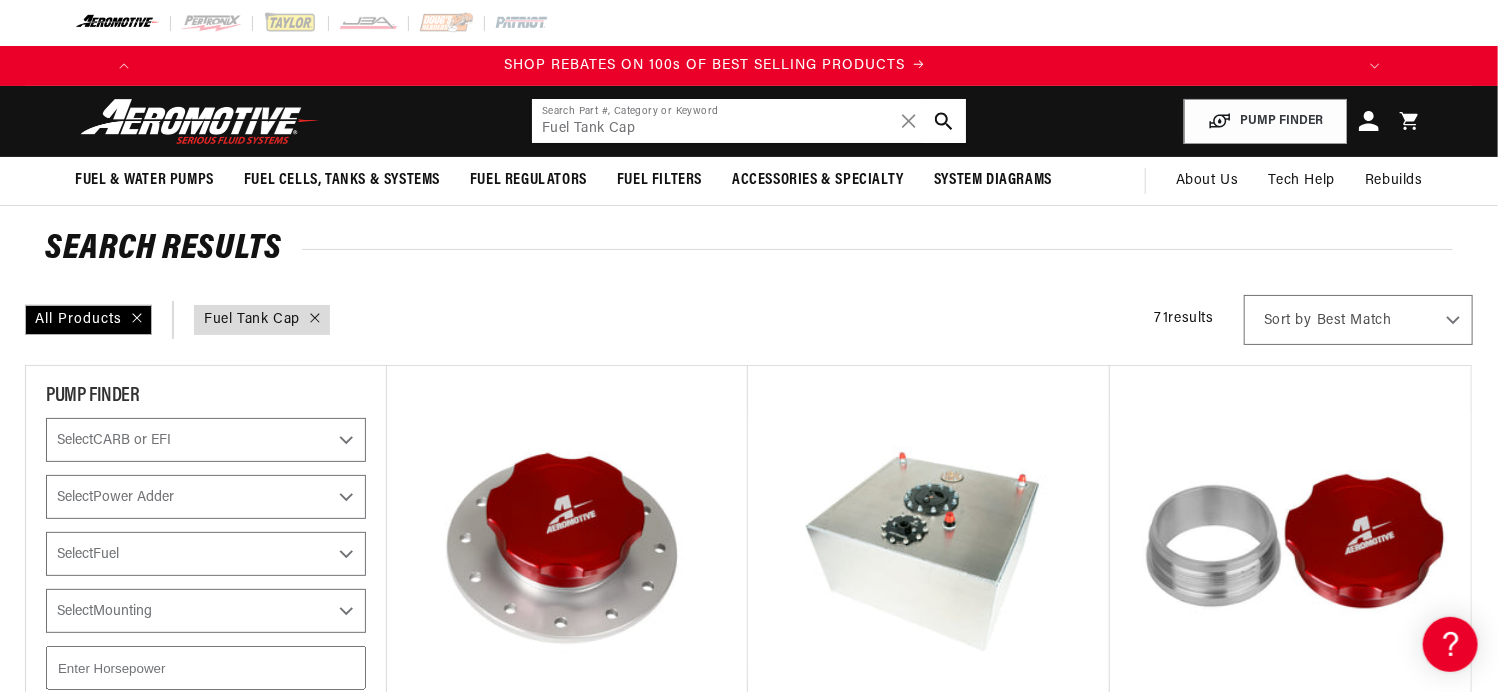 click on "Fuel Tank Cap" 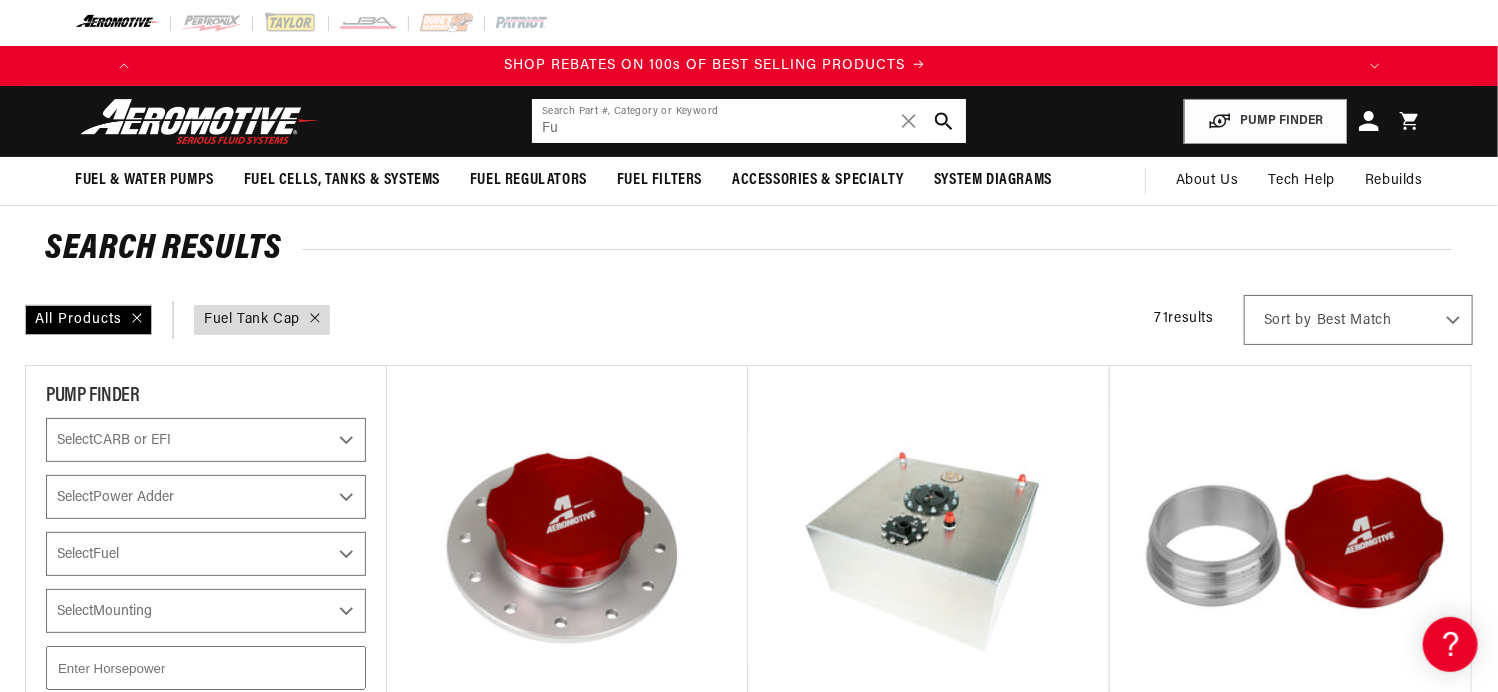type on "F" 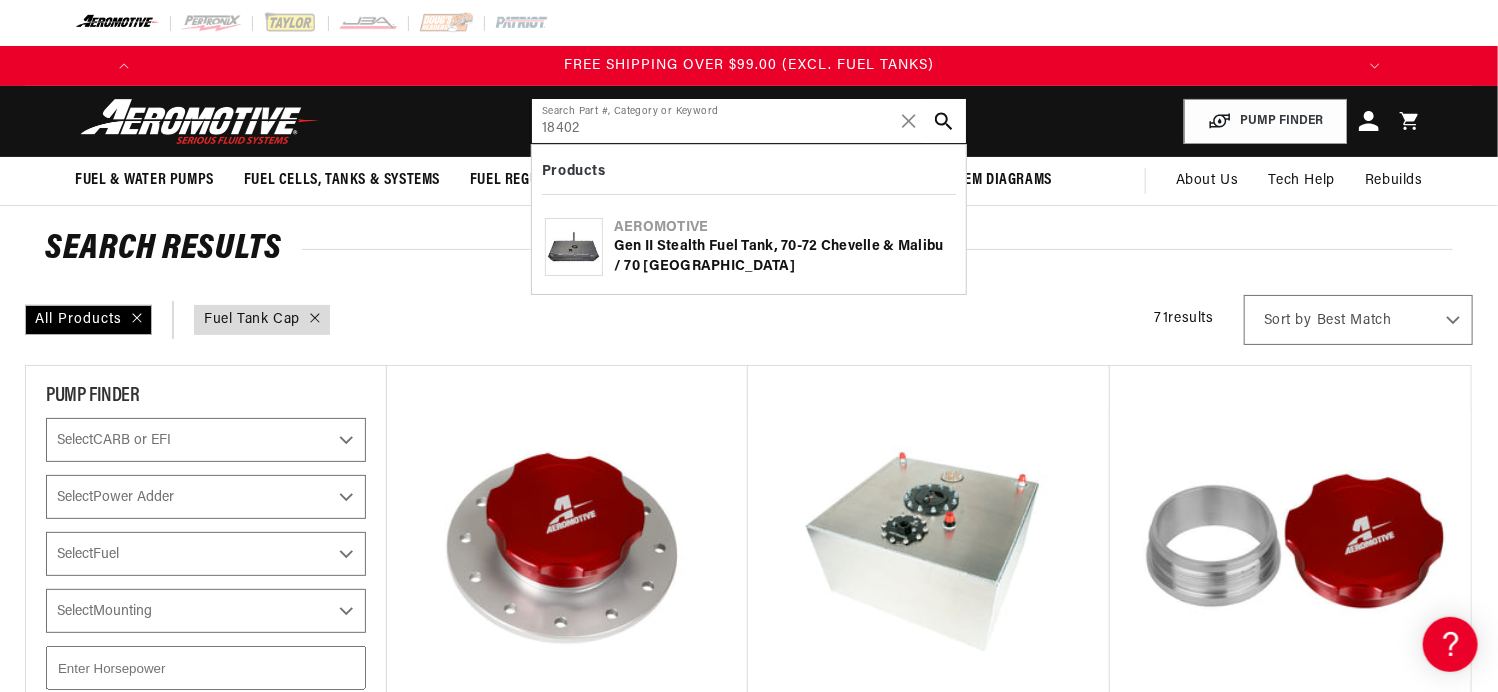 type on "18402" 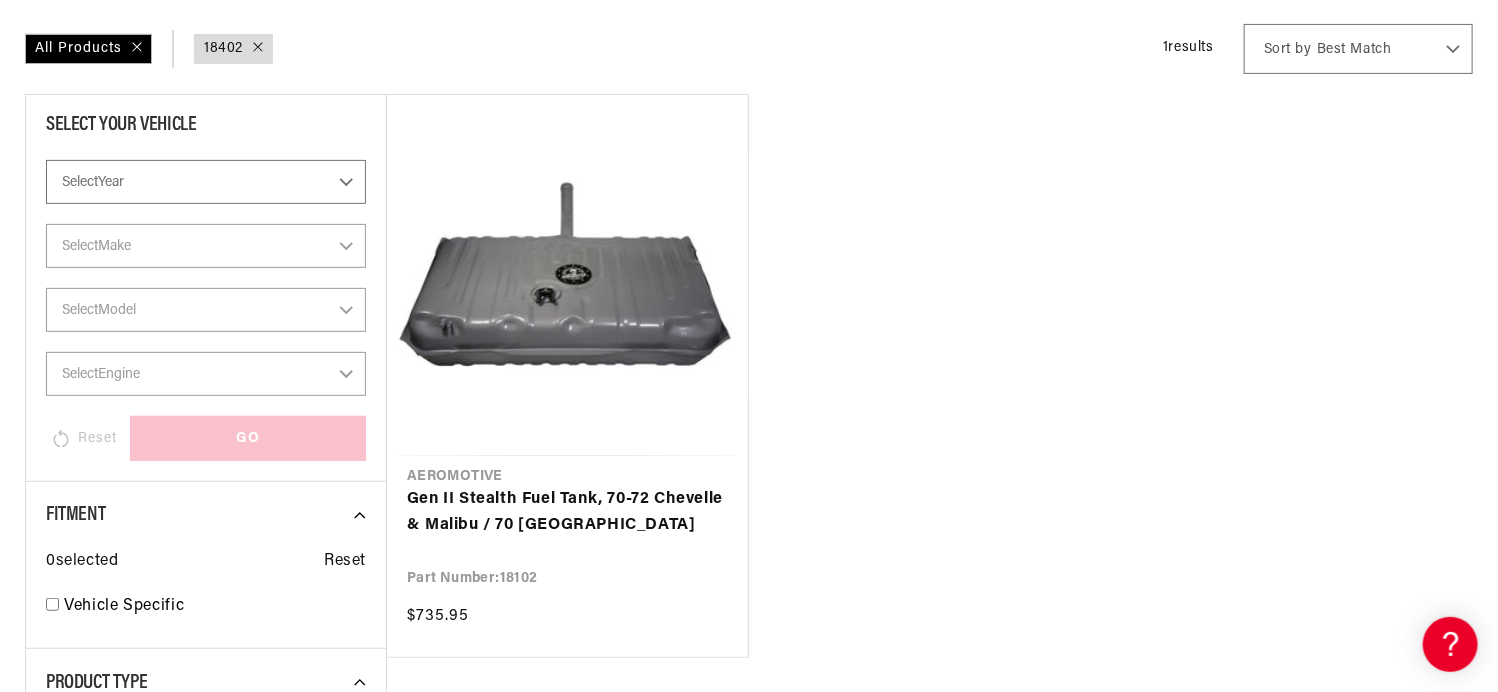 scroll, scrollTop: 285, scrollLeft: 0, axis: vertical 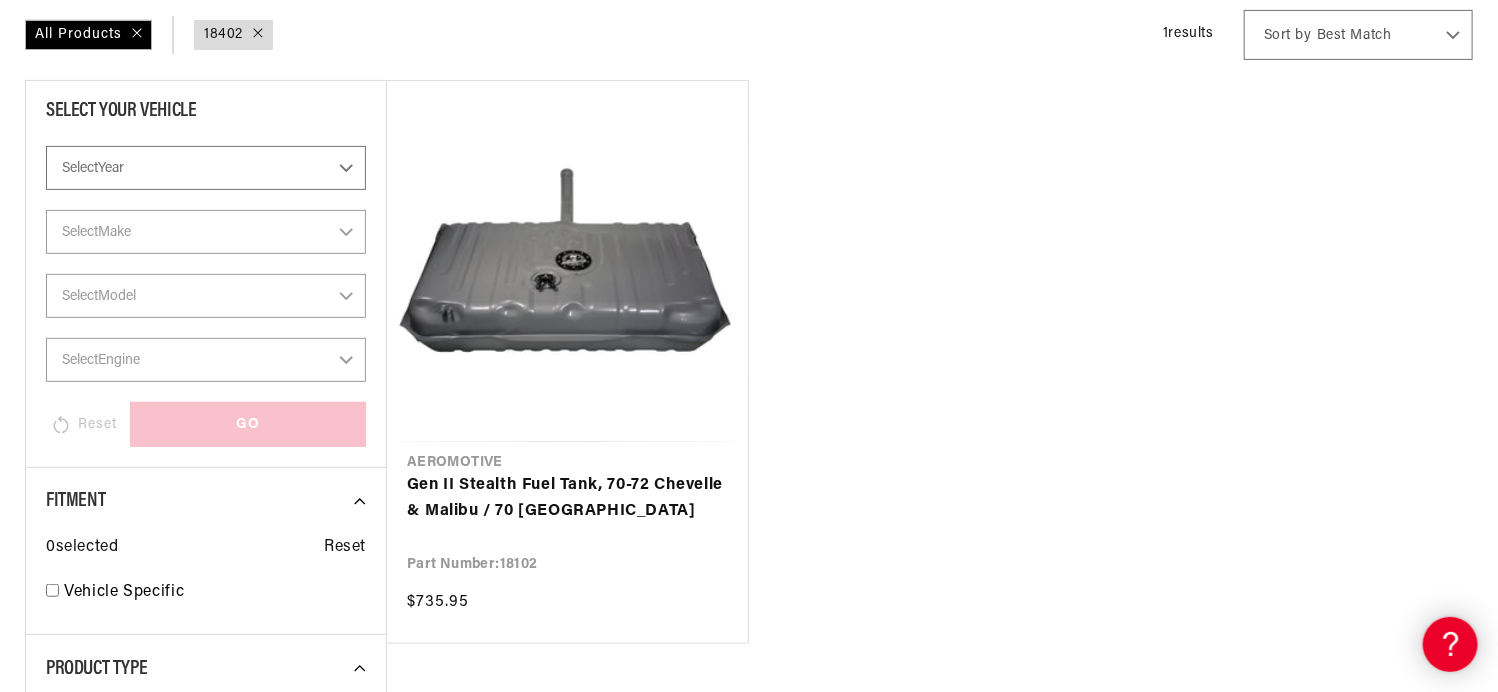 click at bounding box center (1449, 643) 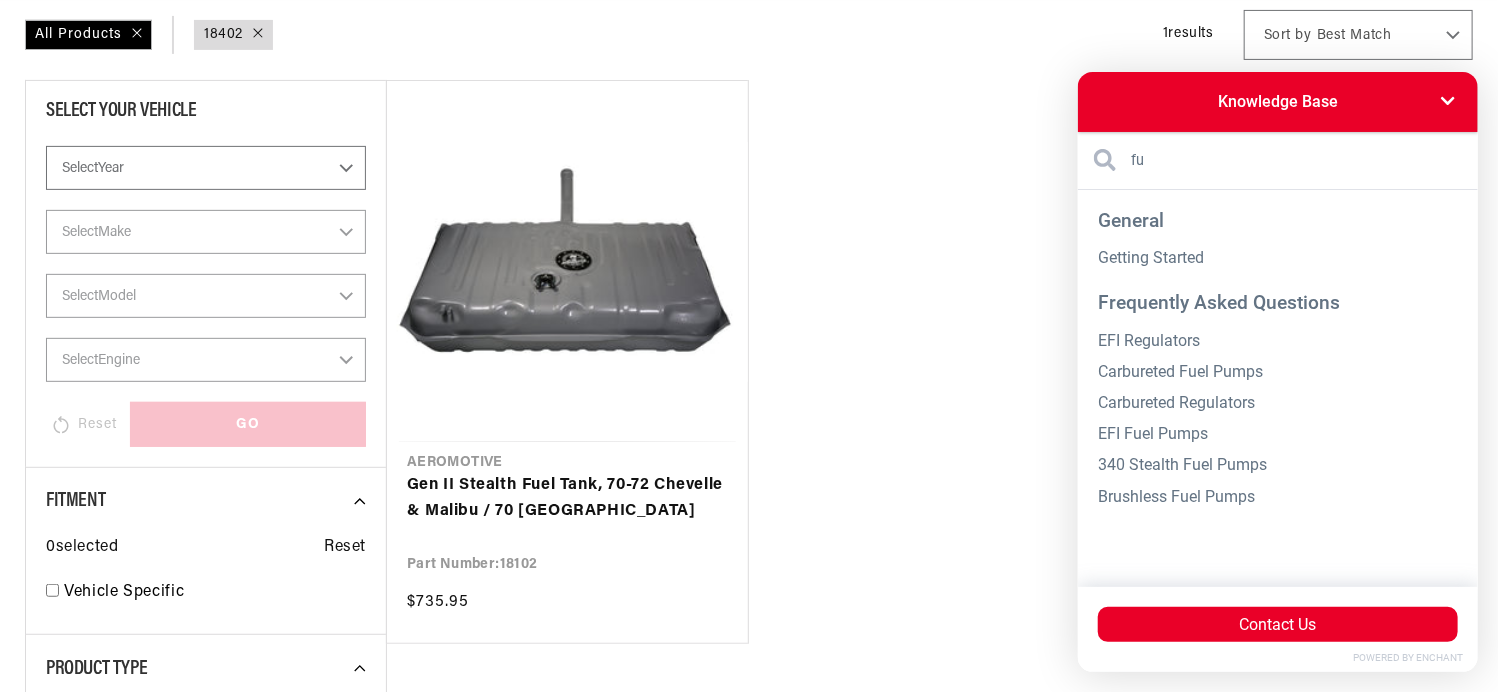 scroll, scrollTop: 0, scrollLeft: 1245, axis: horizontal 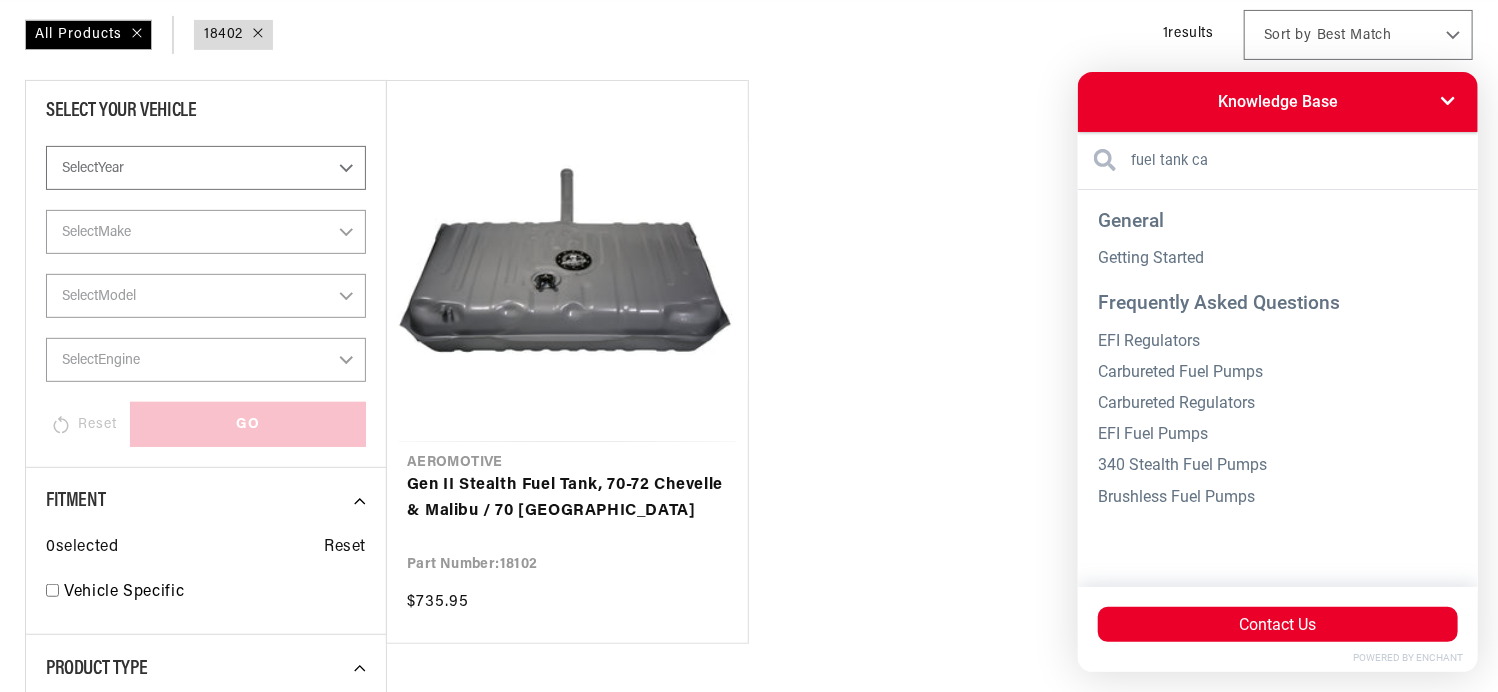 type on "fuel tank cap" 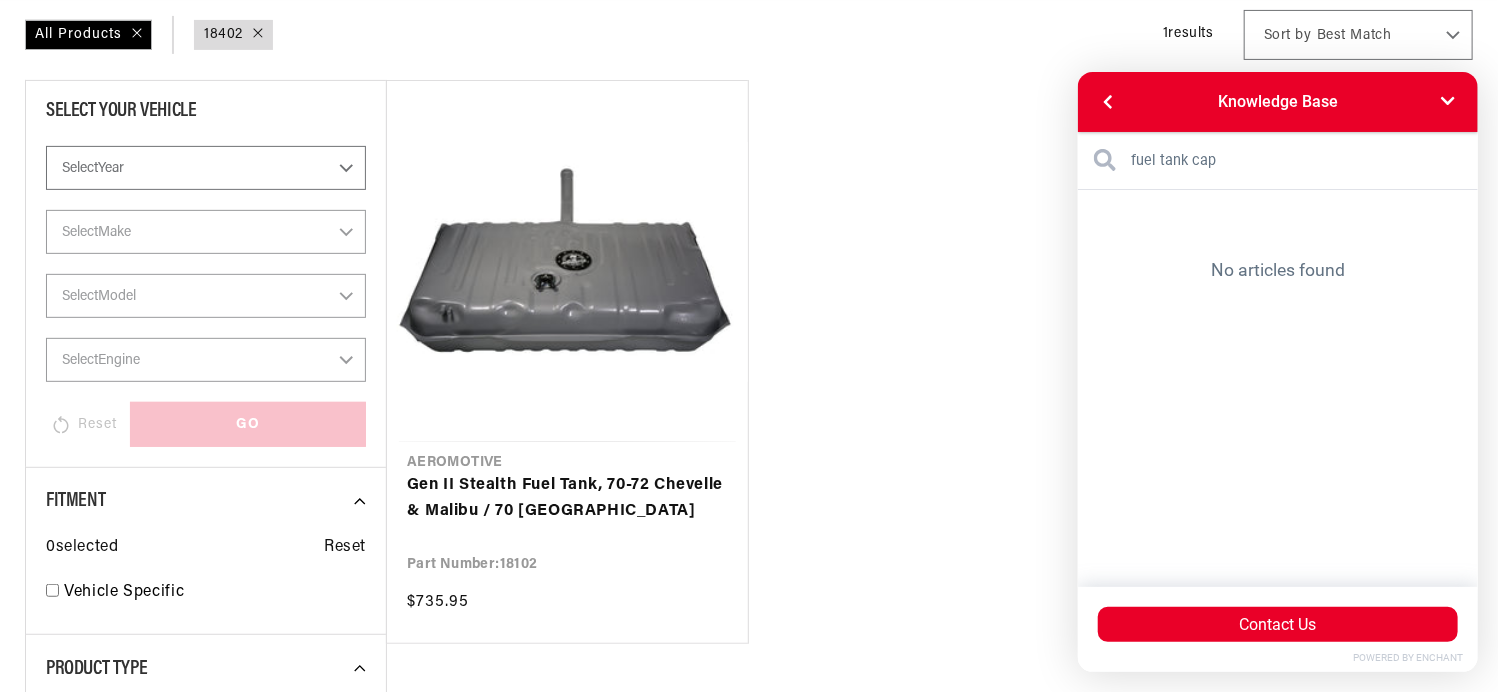 scroll, scrollTop: 0, scrollLeft: 2492, axis: horizontal 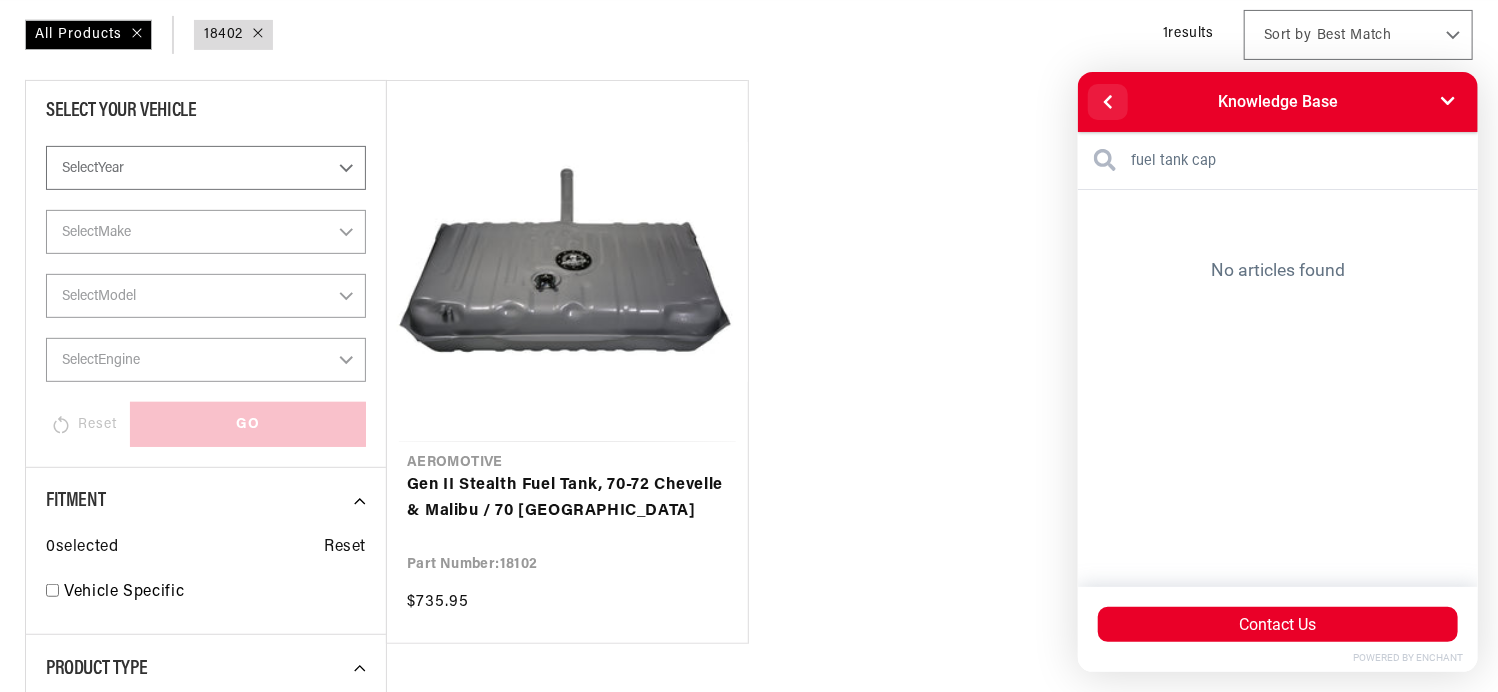 click 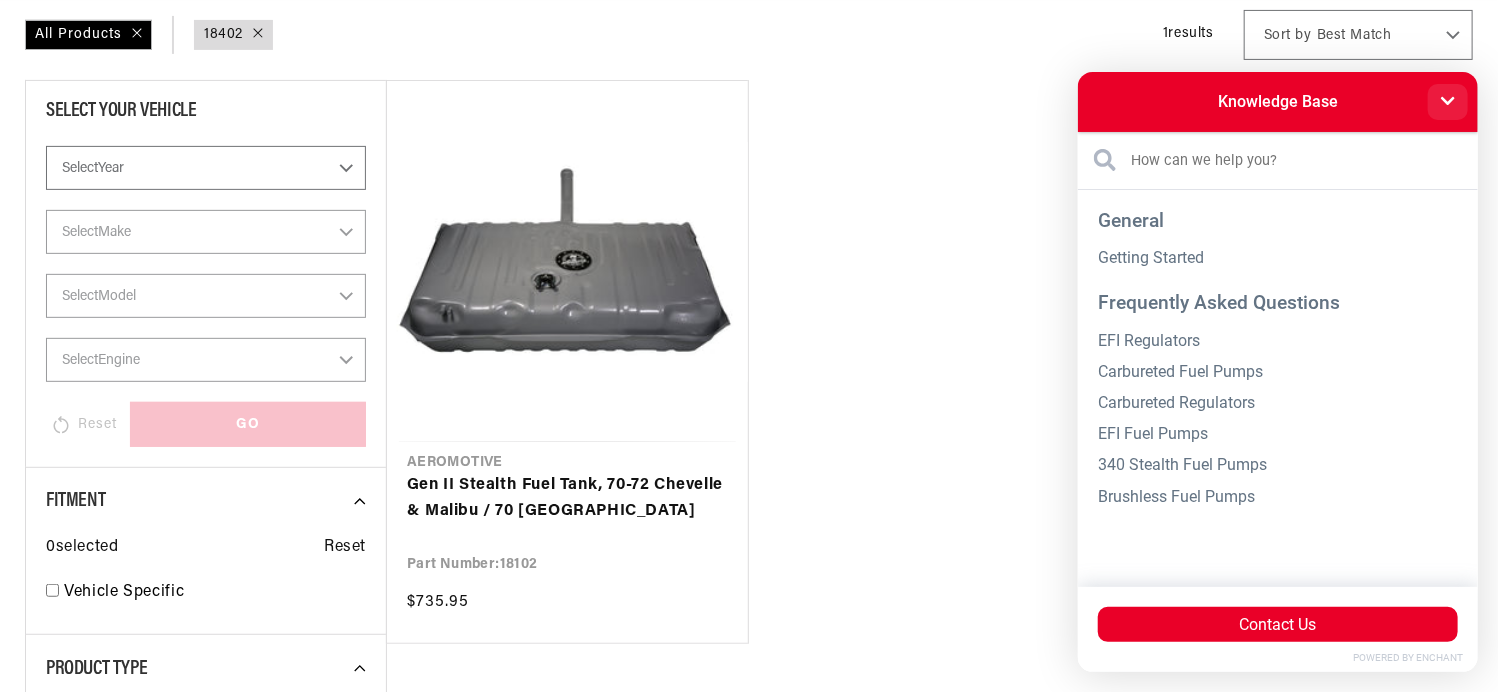 scroll, scrollTop: 0, scrollLeft: 0, axis: both 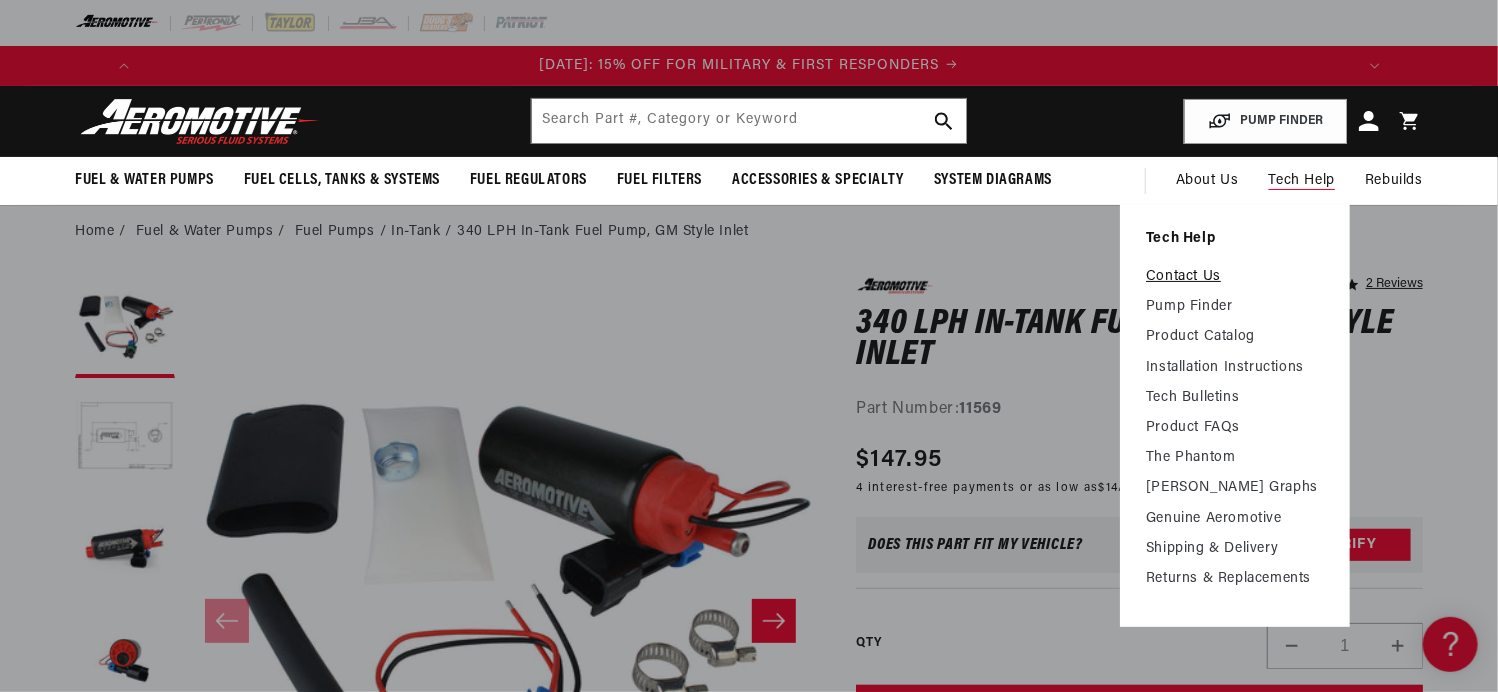 click on "Contact Us" at bounding box center [1235, 277] 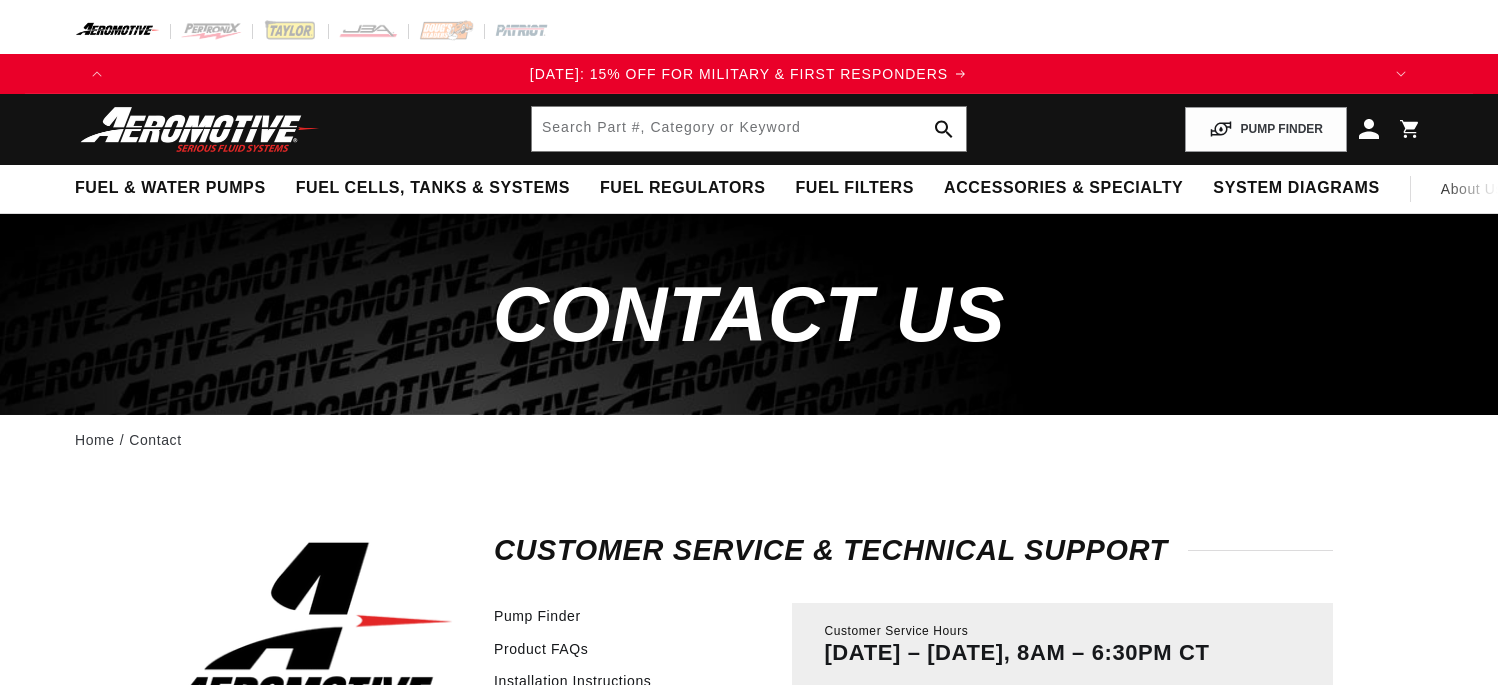 scroll, scrollTop: 0, scrollLeft: 0, axis: both 